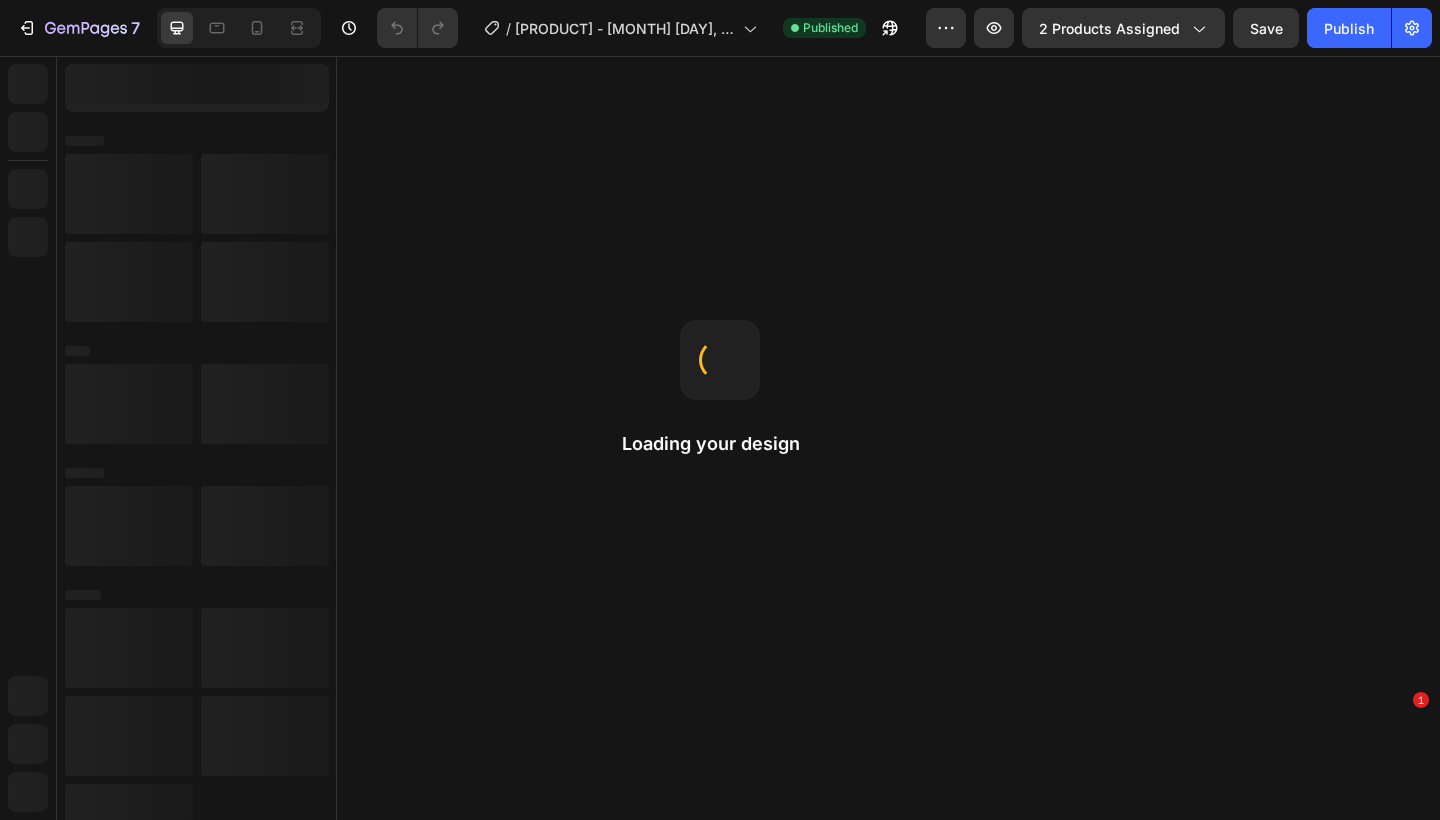 scroll, scrollTop: 0, scrollLeft: 0, axis: both 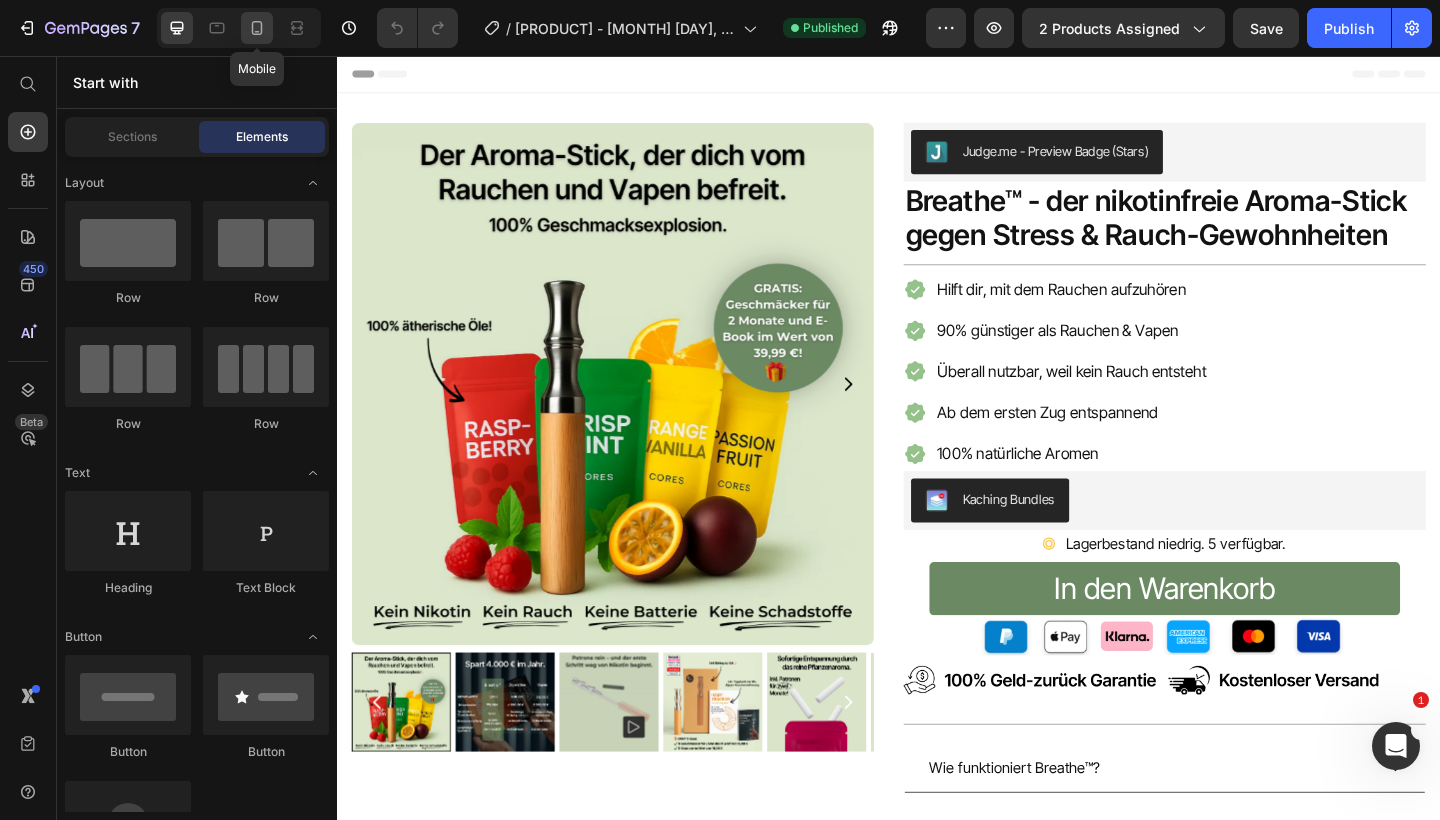 click 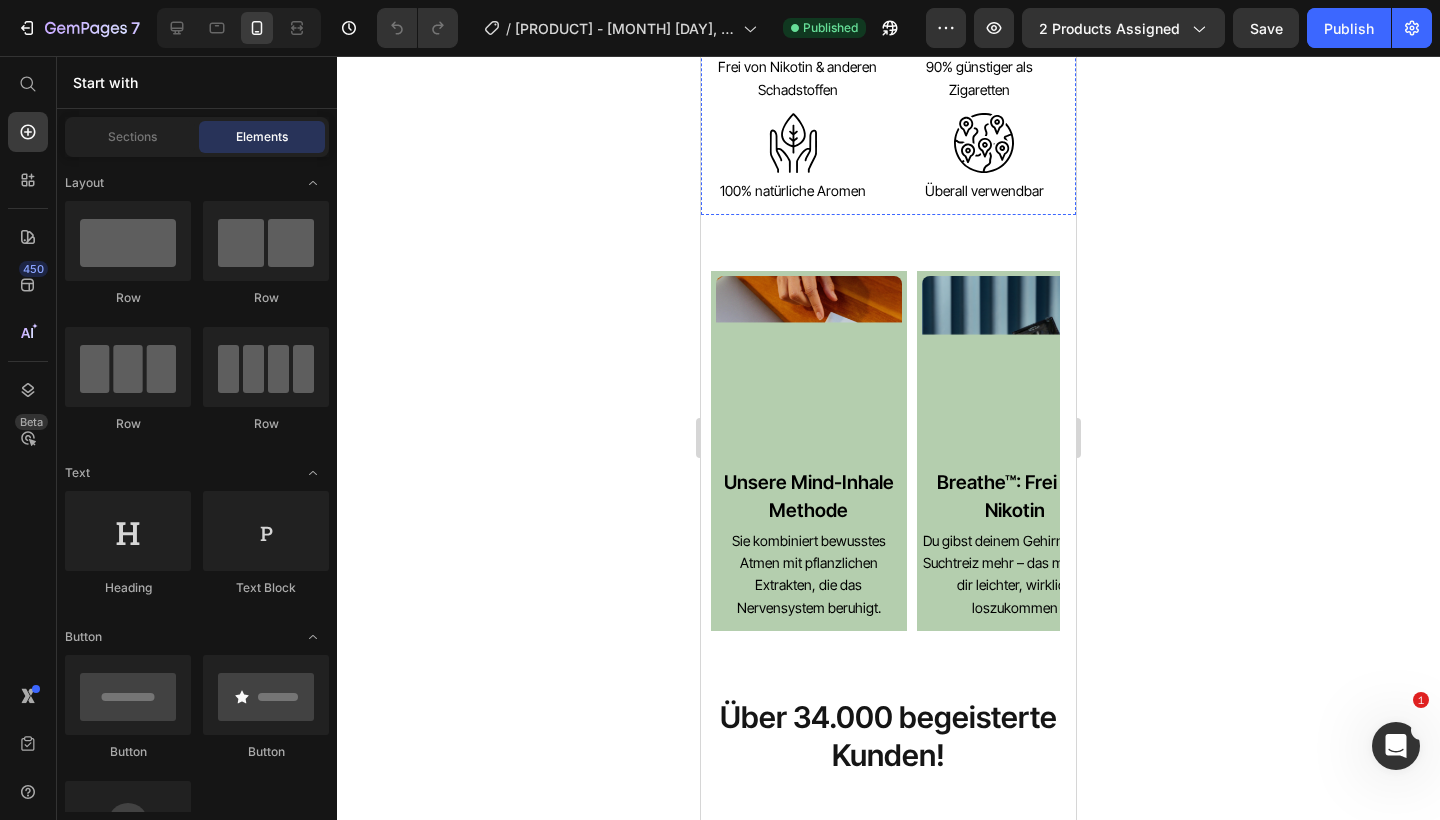 scroll, scrollTop: 1658, scrollLeft: 0, axis: vertical 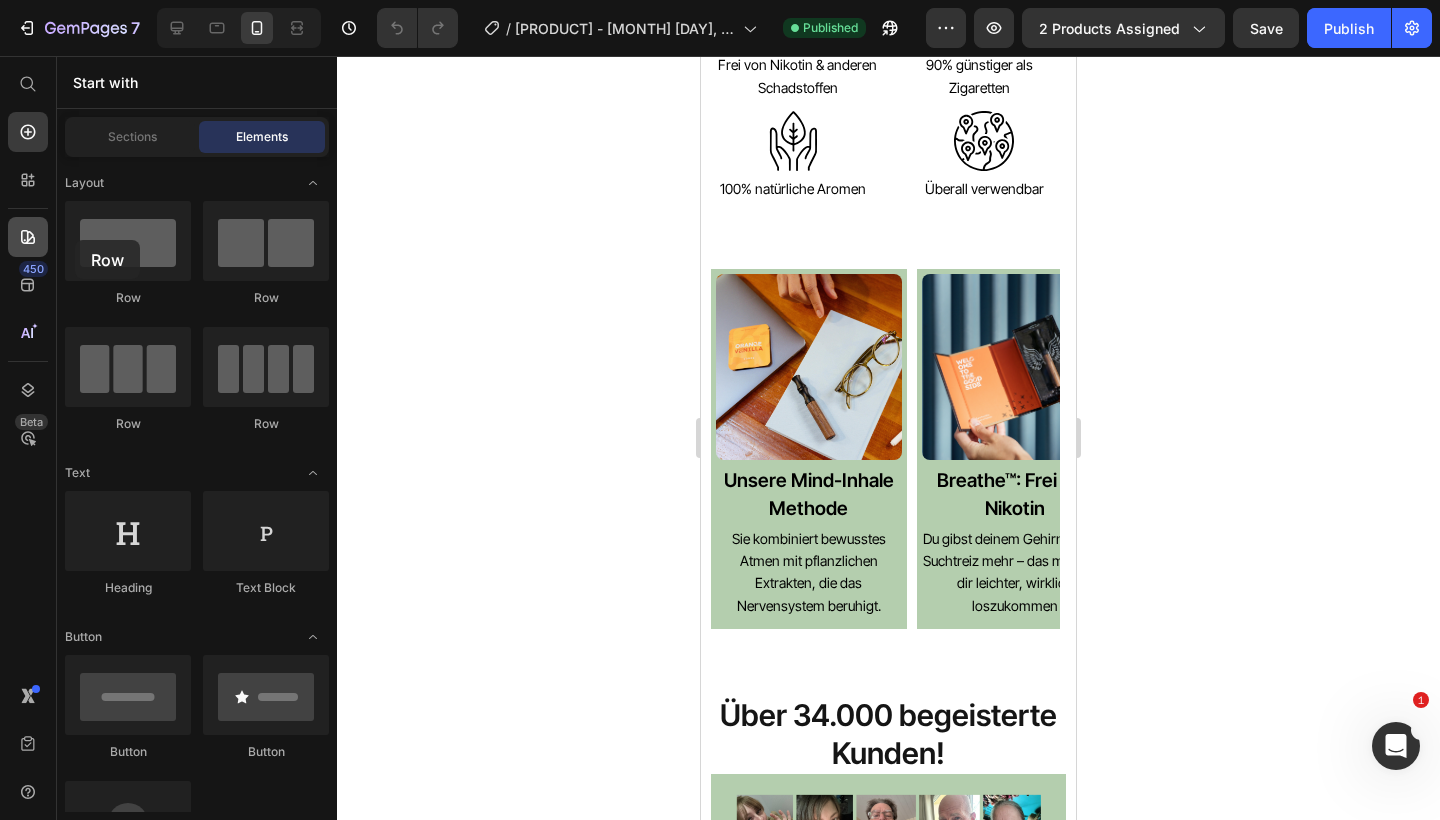 drag, startPoint x: 111, startPoint y: 254, endPoint x: 39, endPoint y: 233, distance: 75 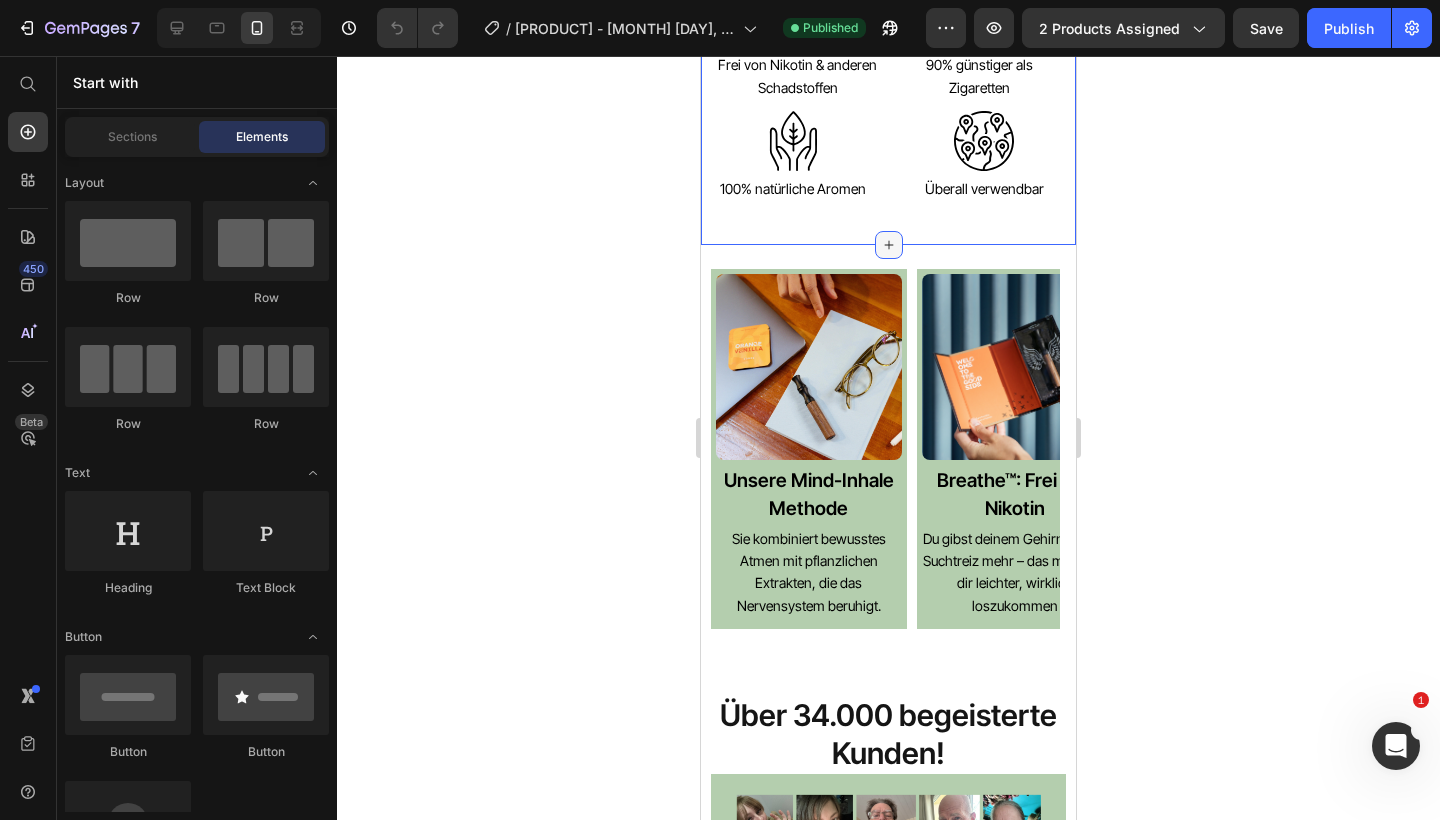 click 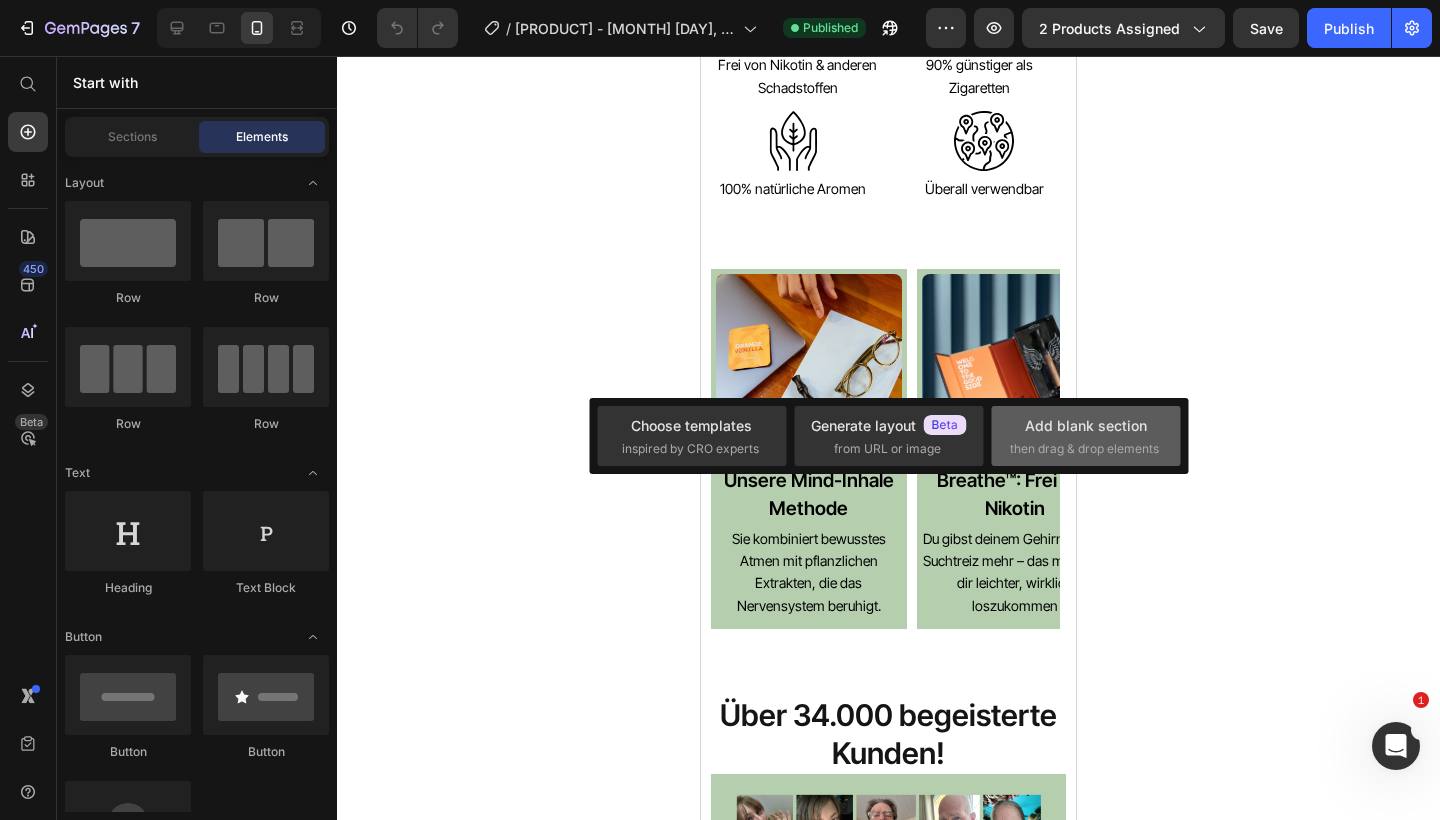click on "Add blank section  then drag & drop elements" at bounding box center (1086, 436) 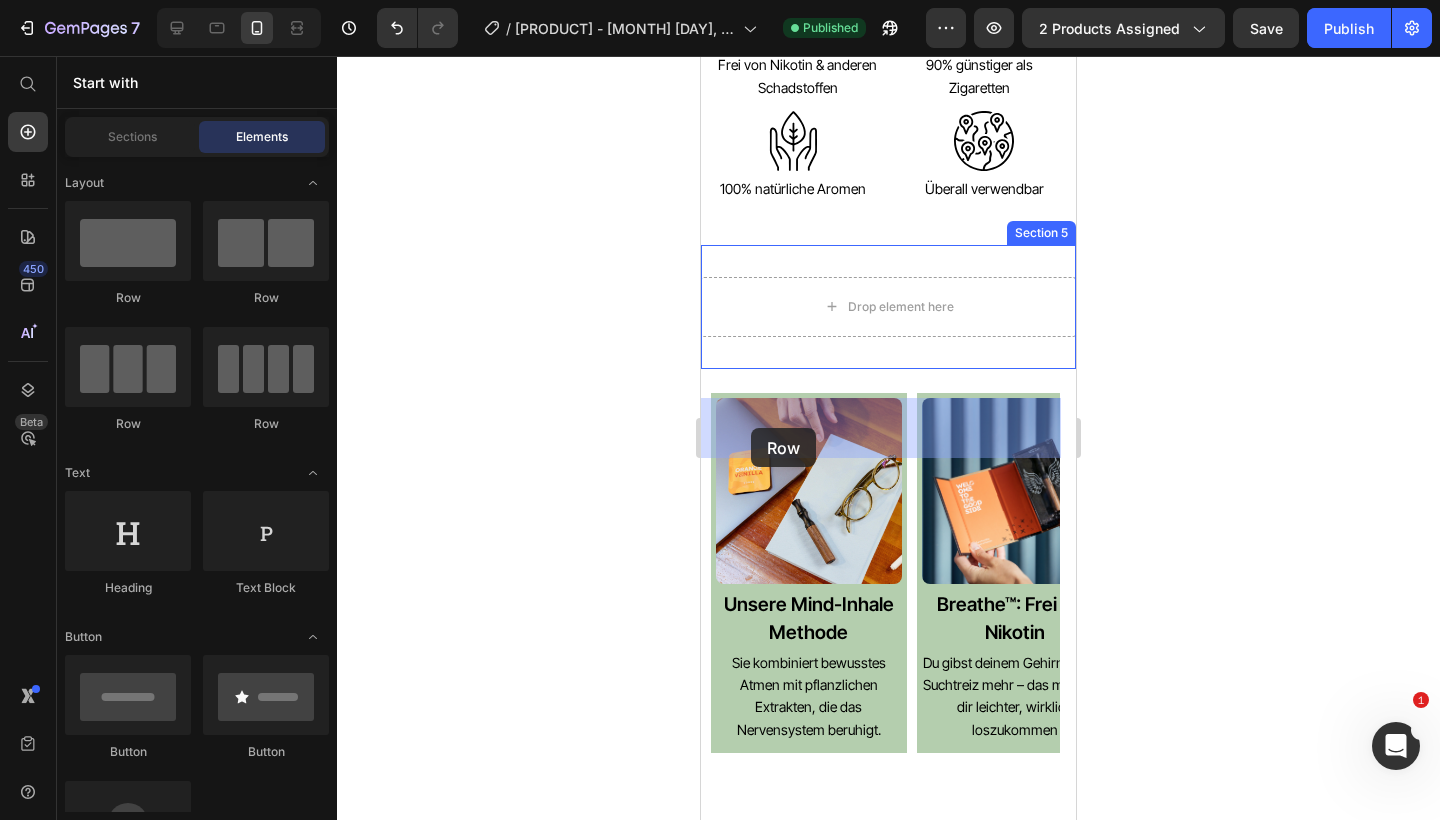 drag, startPoint x: 802, startPoint y: 303, endPoint x: 766, endPoint y: 422, distance: 124.32619 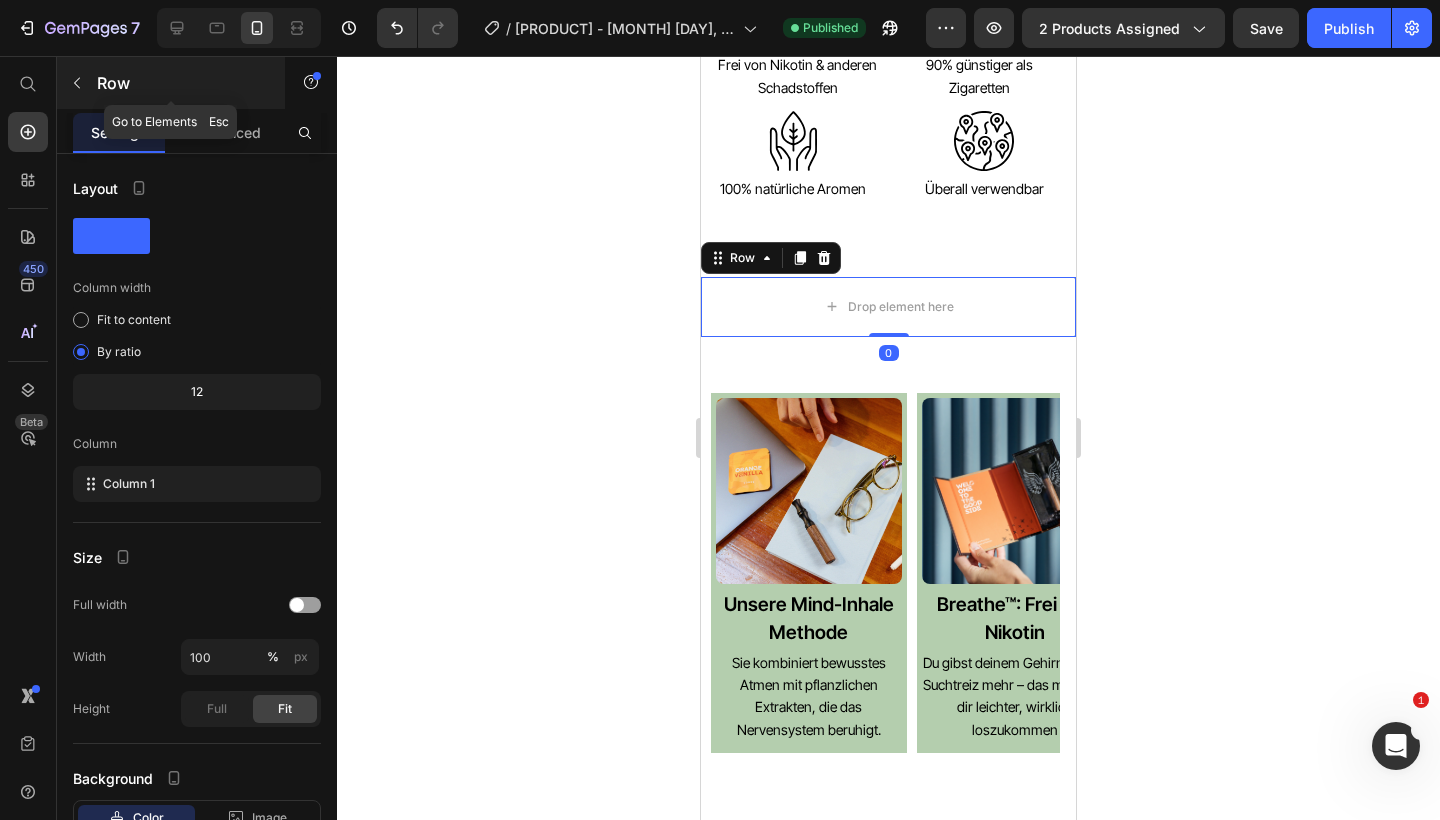 click at bounding box center (77, 83) 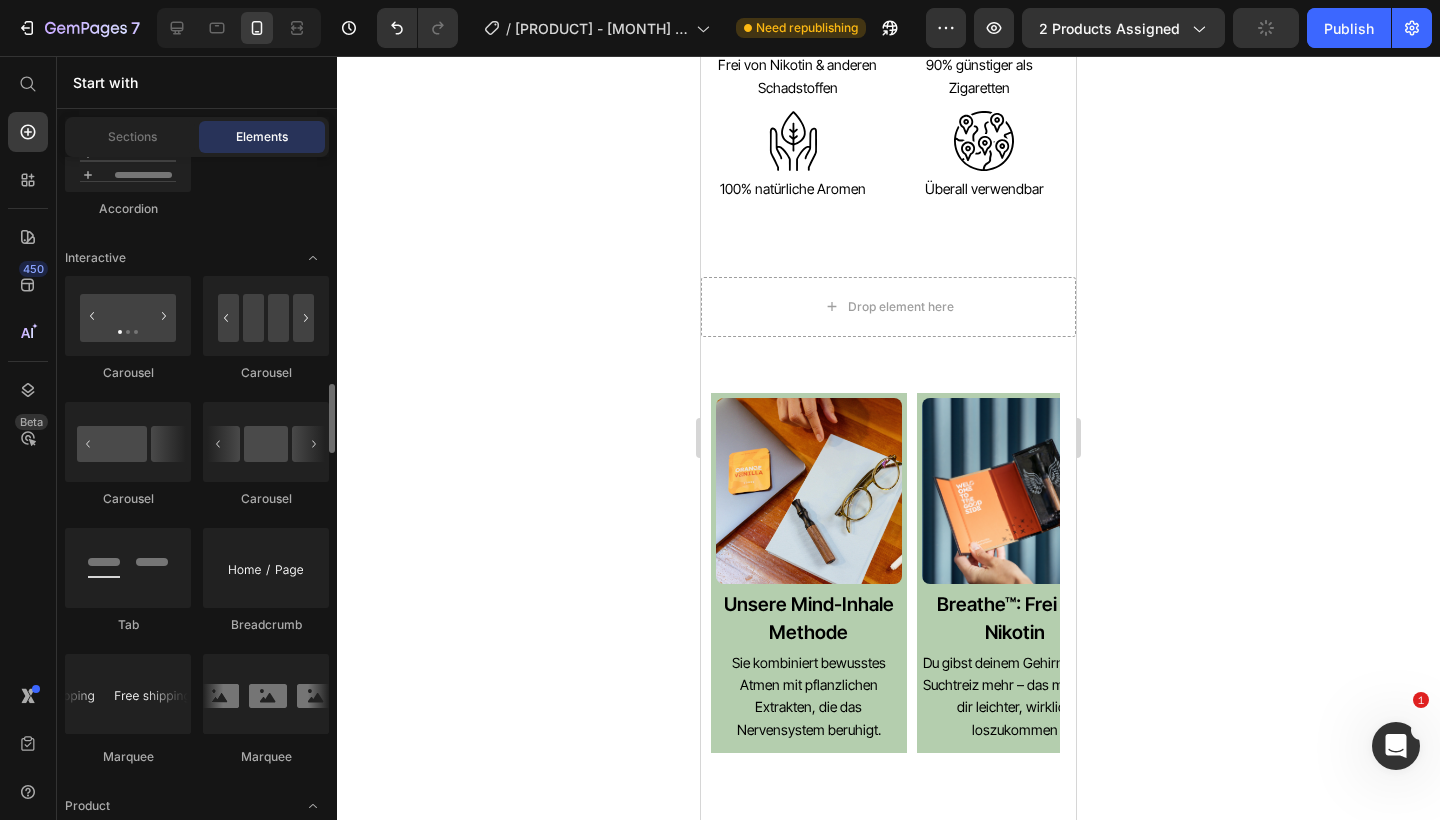 scroll, scrollTop: 2056, scrollLeft: 0, axis: vertical 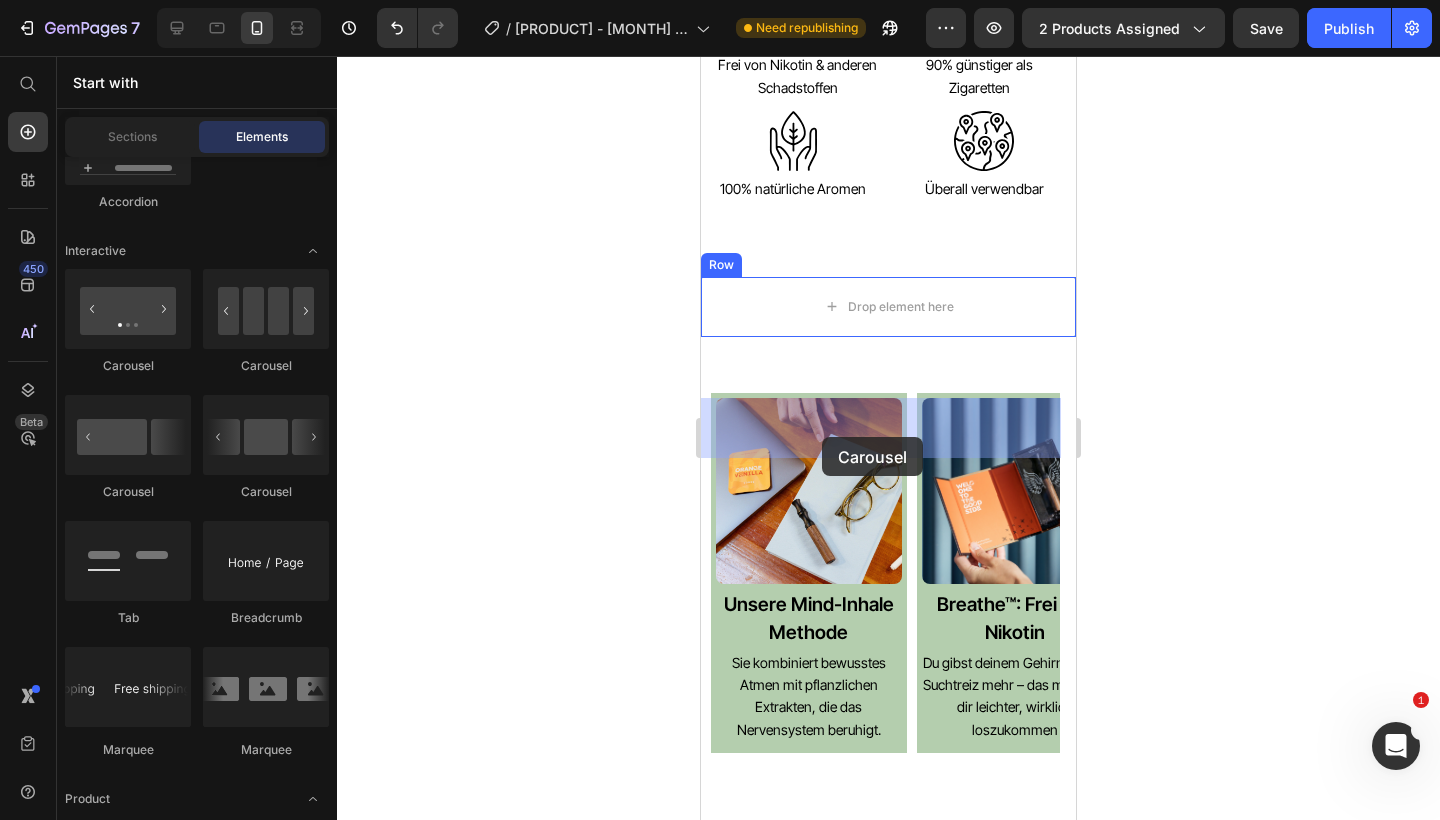 drag, startPoint x: 821, startPoint y: 495, endPoint x: 822, endPoint y: 437, distance: 58.00862 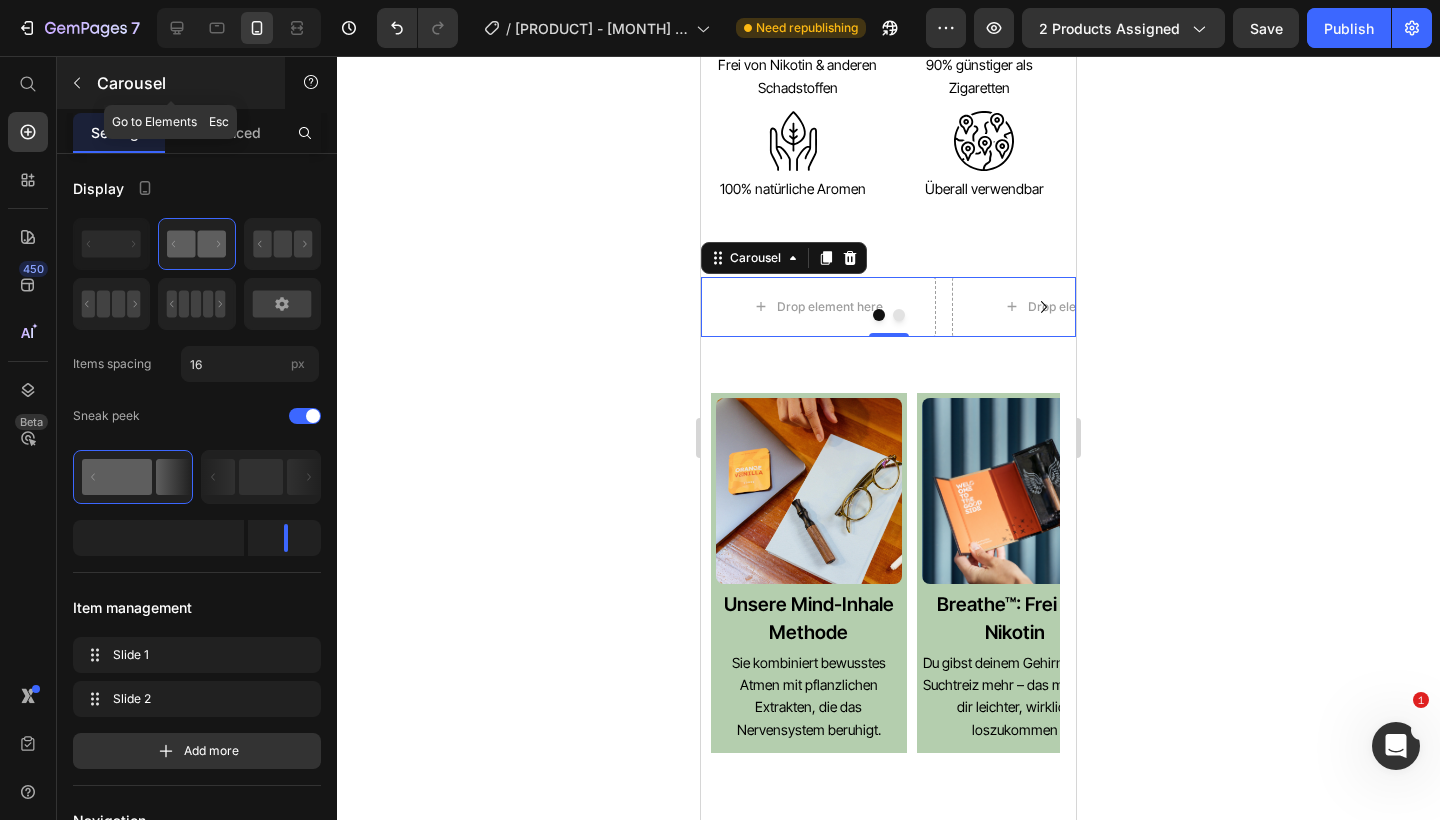 click 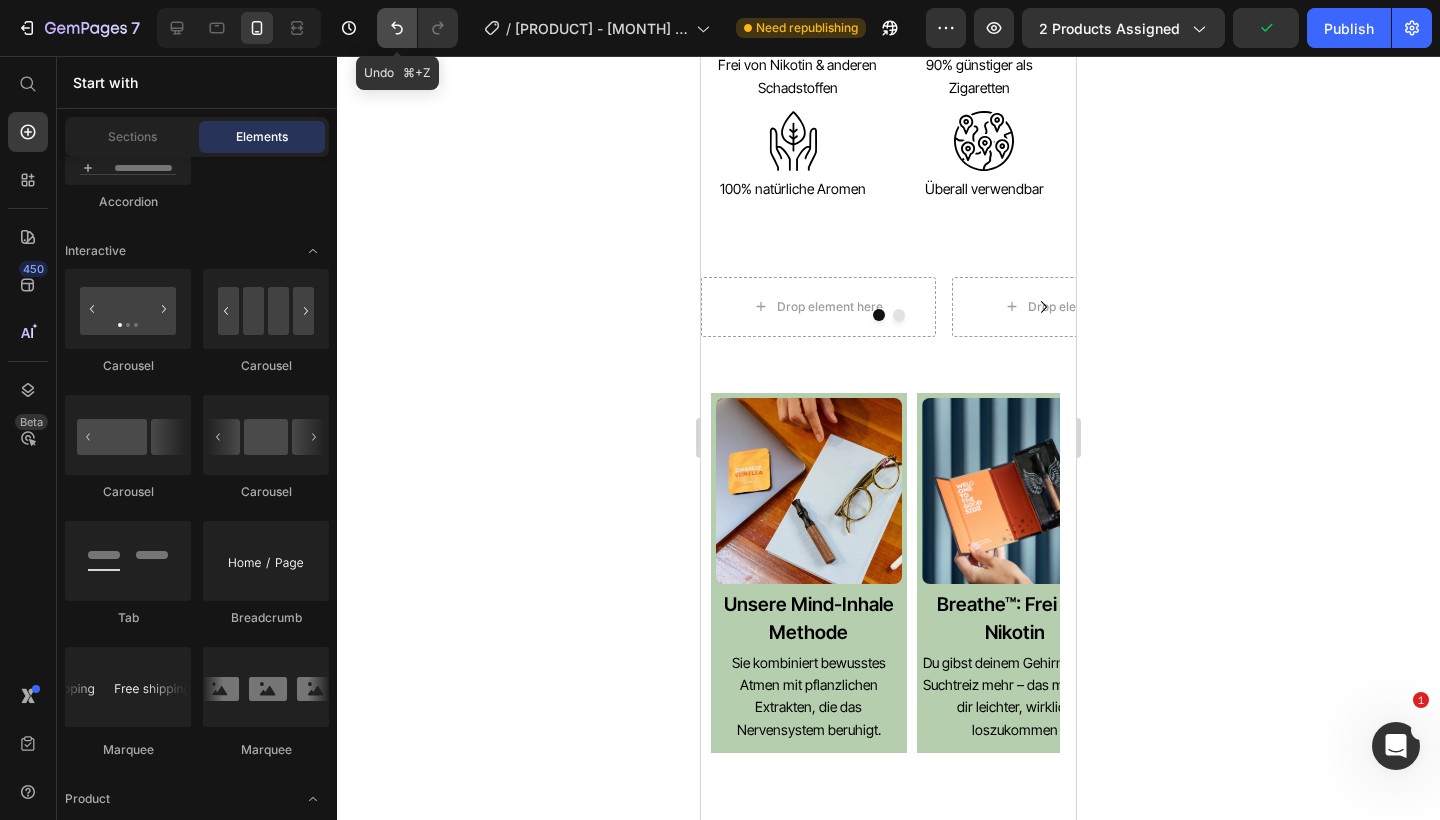 click 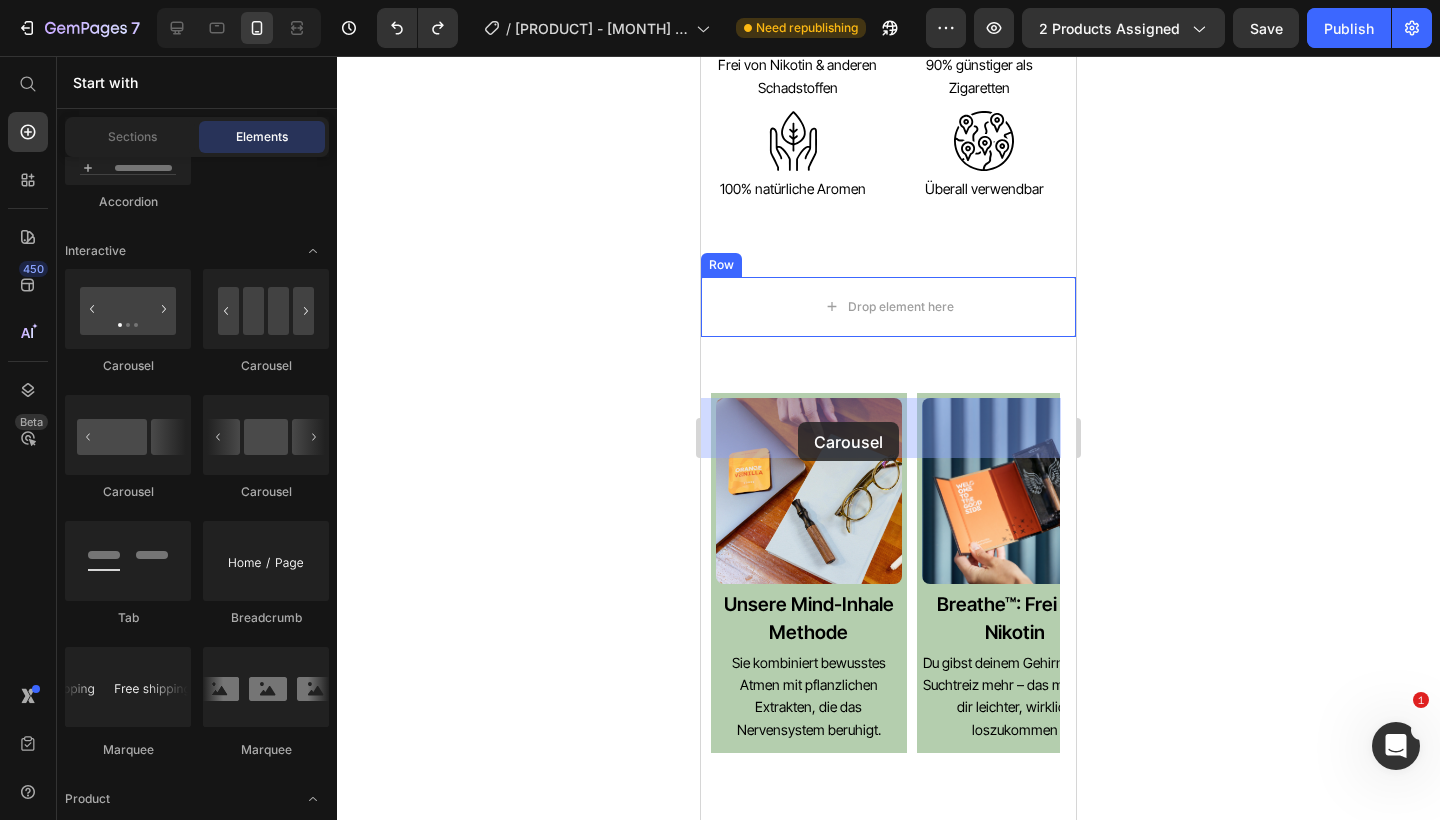 drag, startPoint x: 958, startPoint y: 344, endPoint x: 800, endPoint y: 423, distance: 176.64937 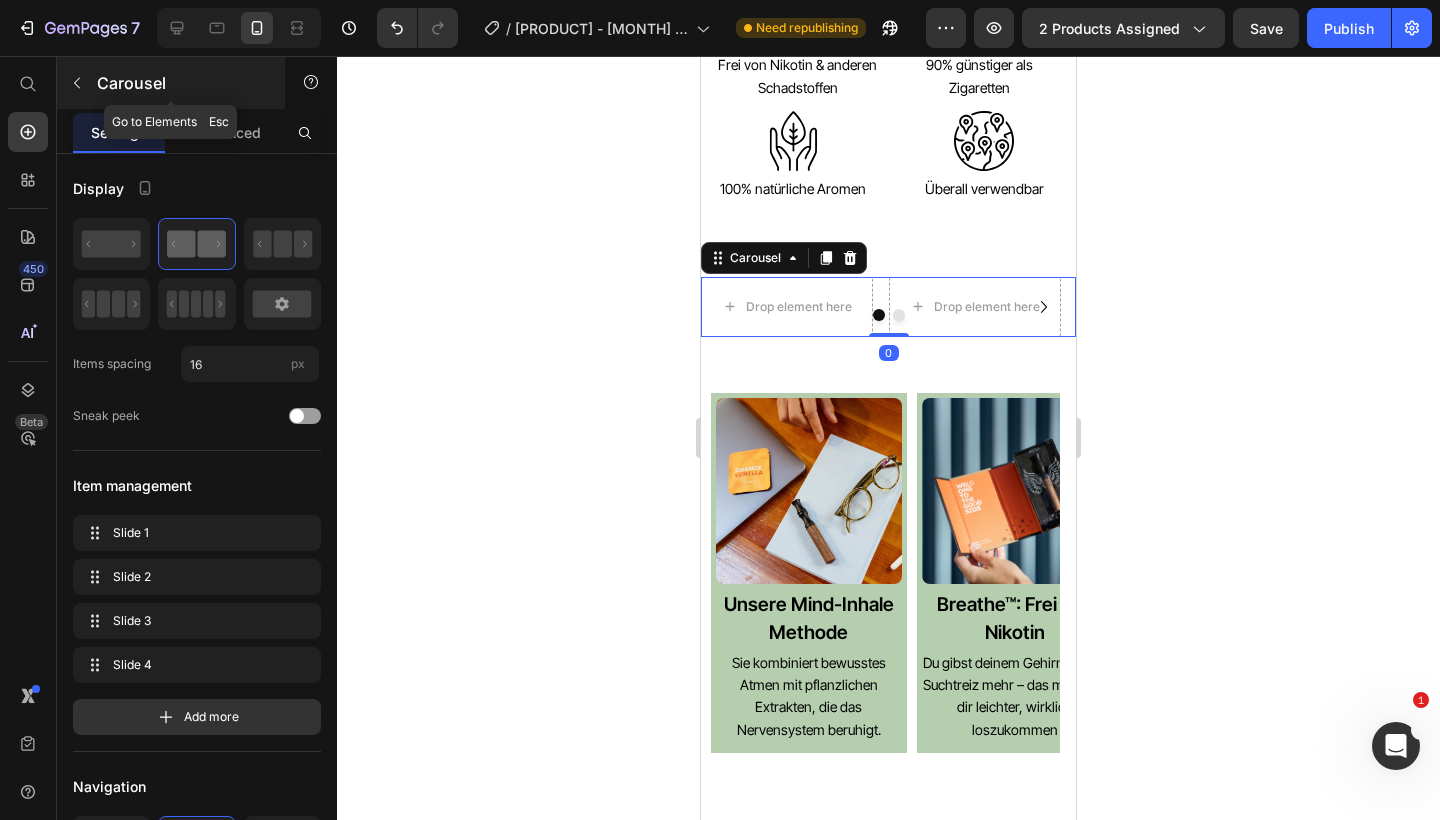 click on "Carousel" at bounding box center [171, 83] 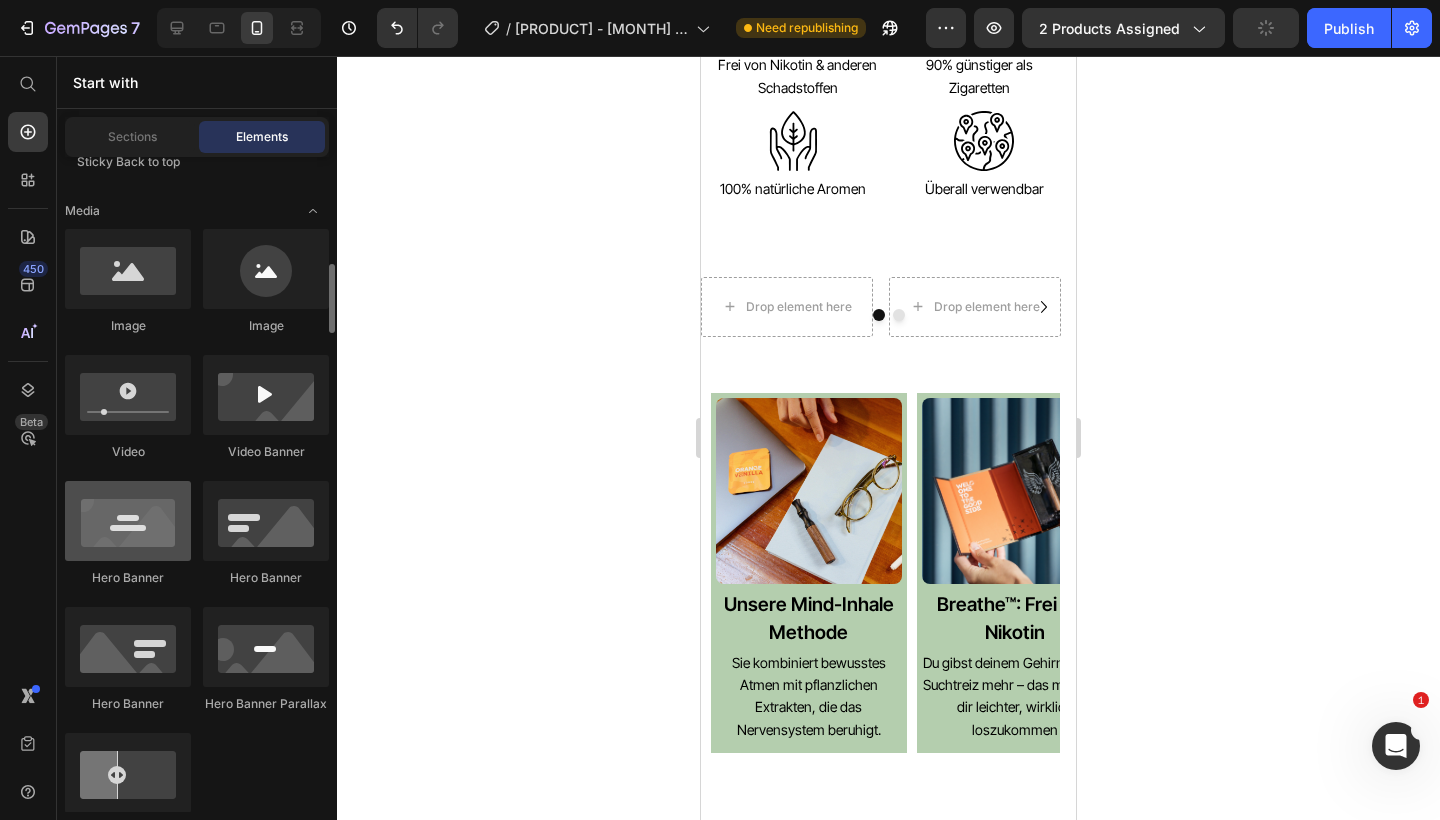 scroll, scrollTop: 821, scrollLeft: 0, axis: vertical 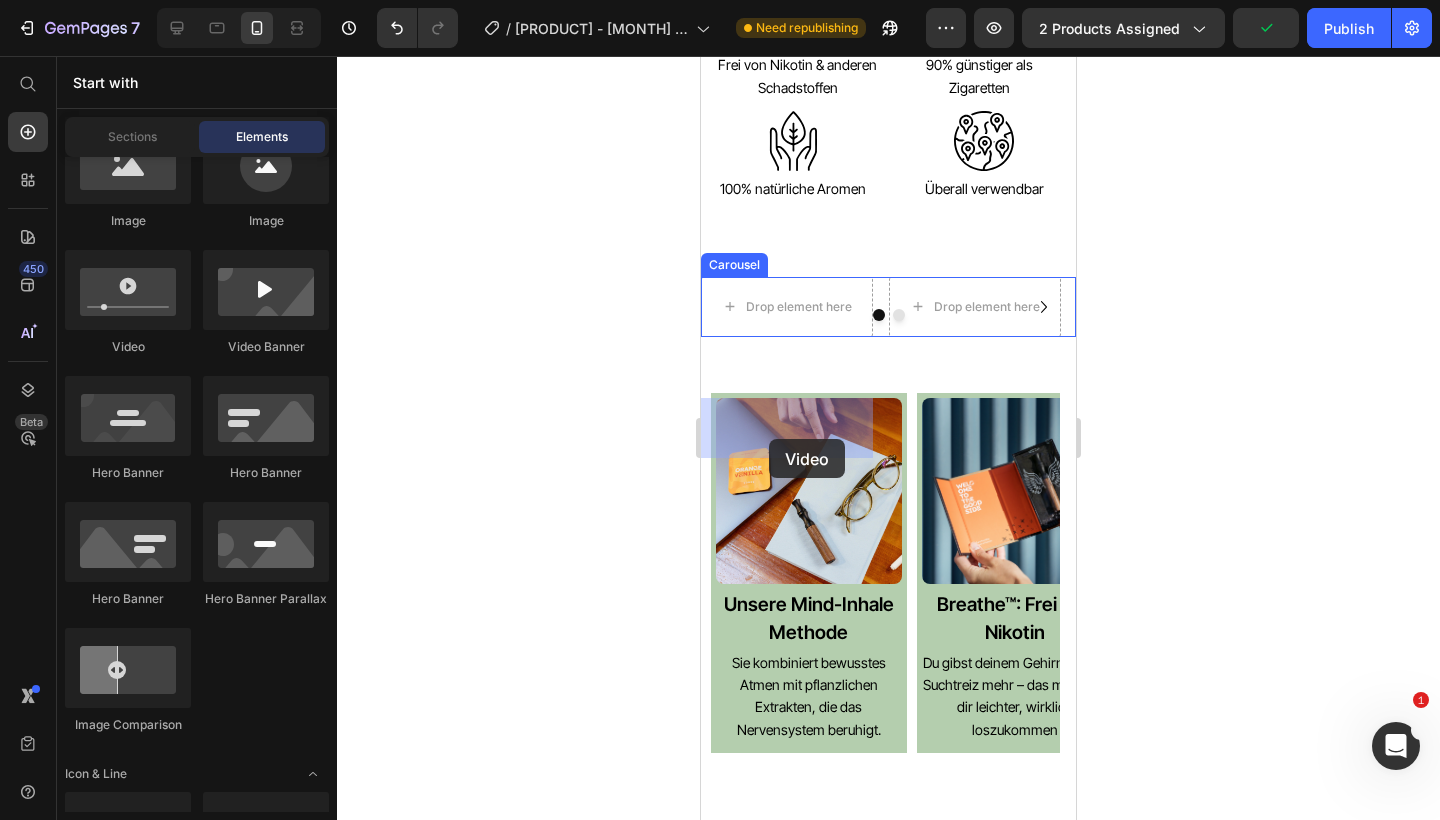 drag, startPoint x: 819, startPoint y: 346, endPoint x: 769, endPoint y: 439, distance: 105.58882 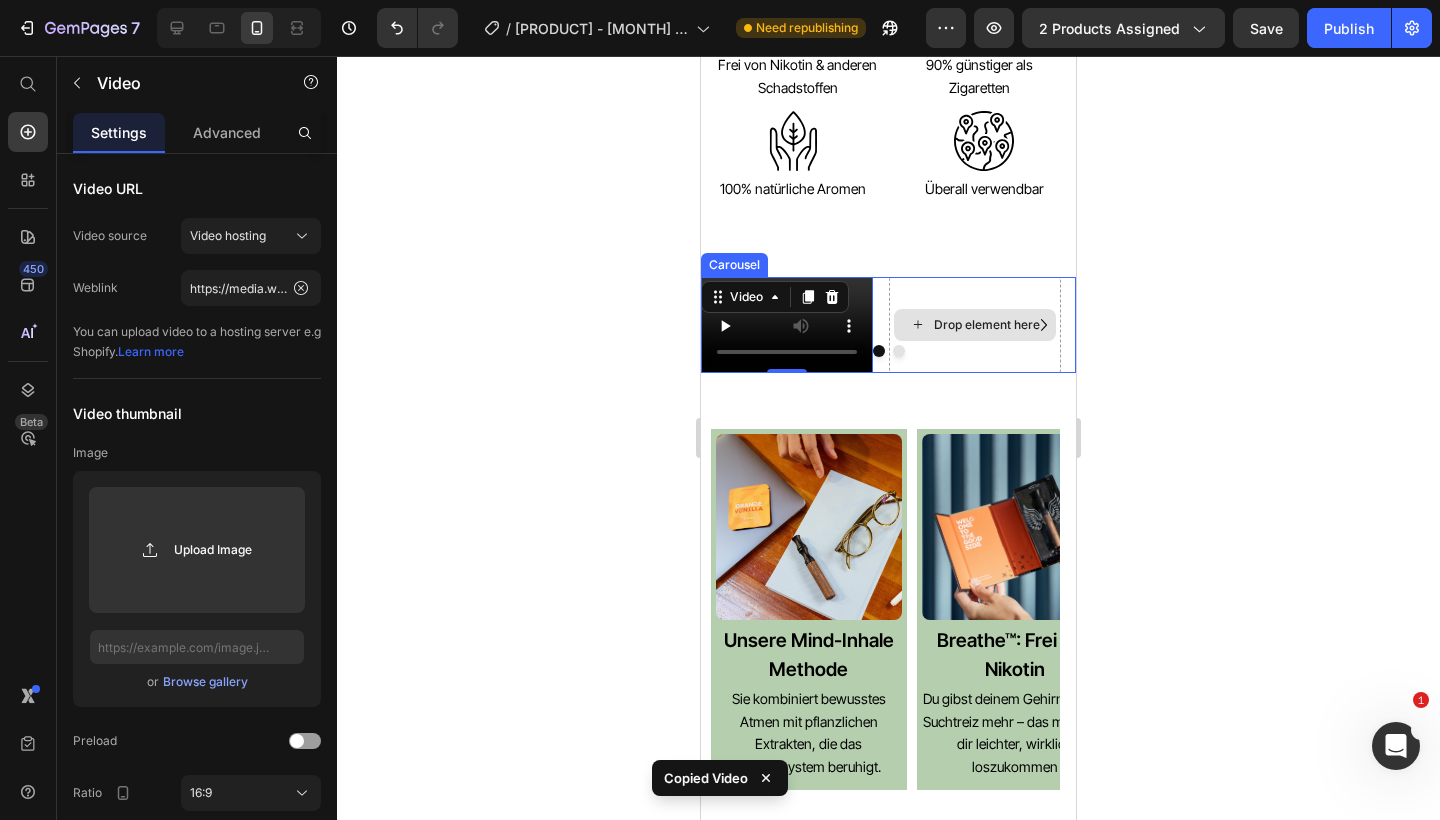 click on "Drop element here" at bounding box center (975, 325) 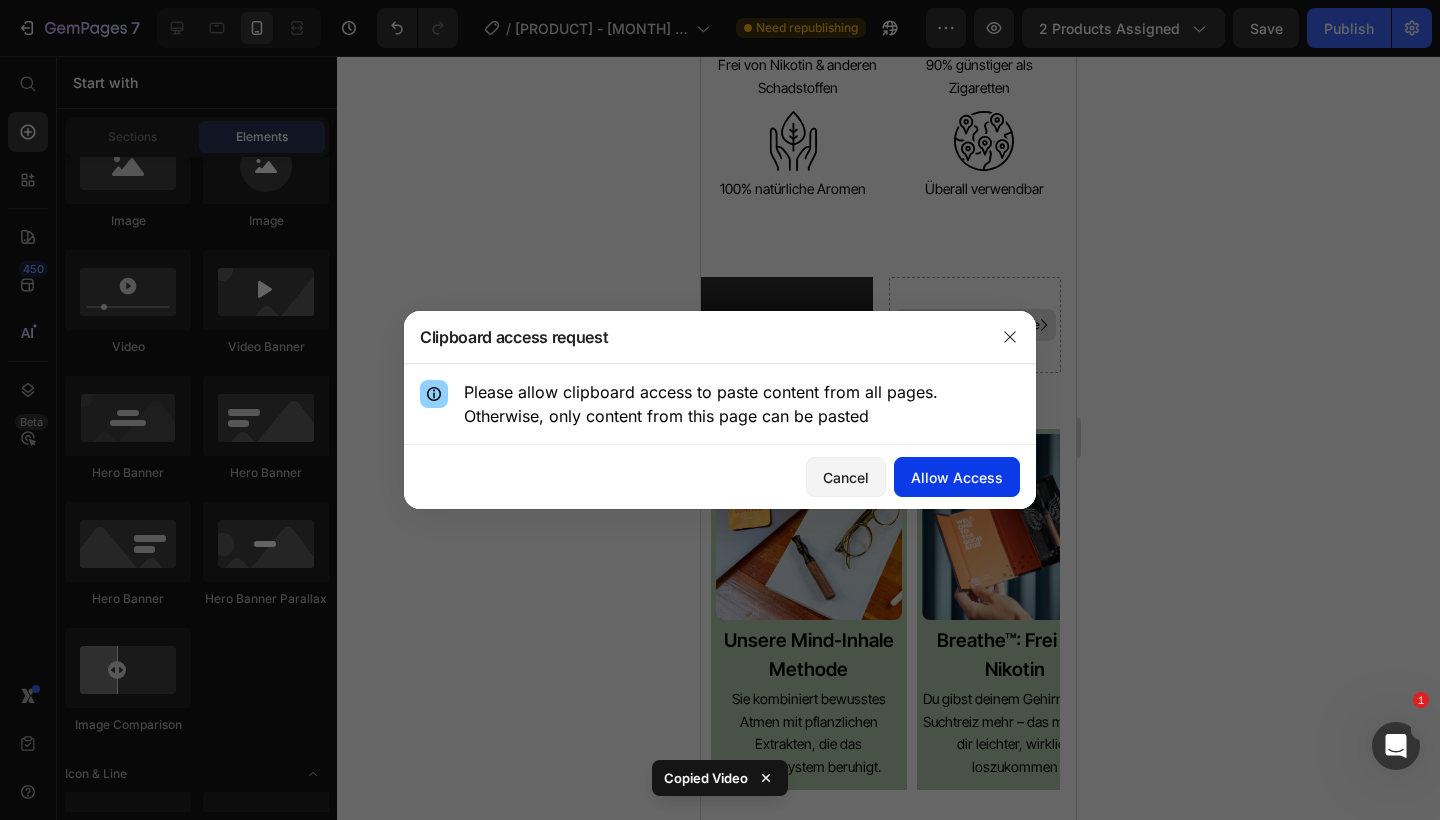 click on "Allow Access" at bounding box center [957, 477] 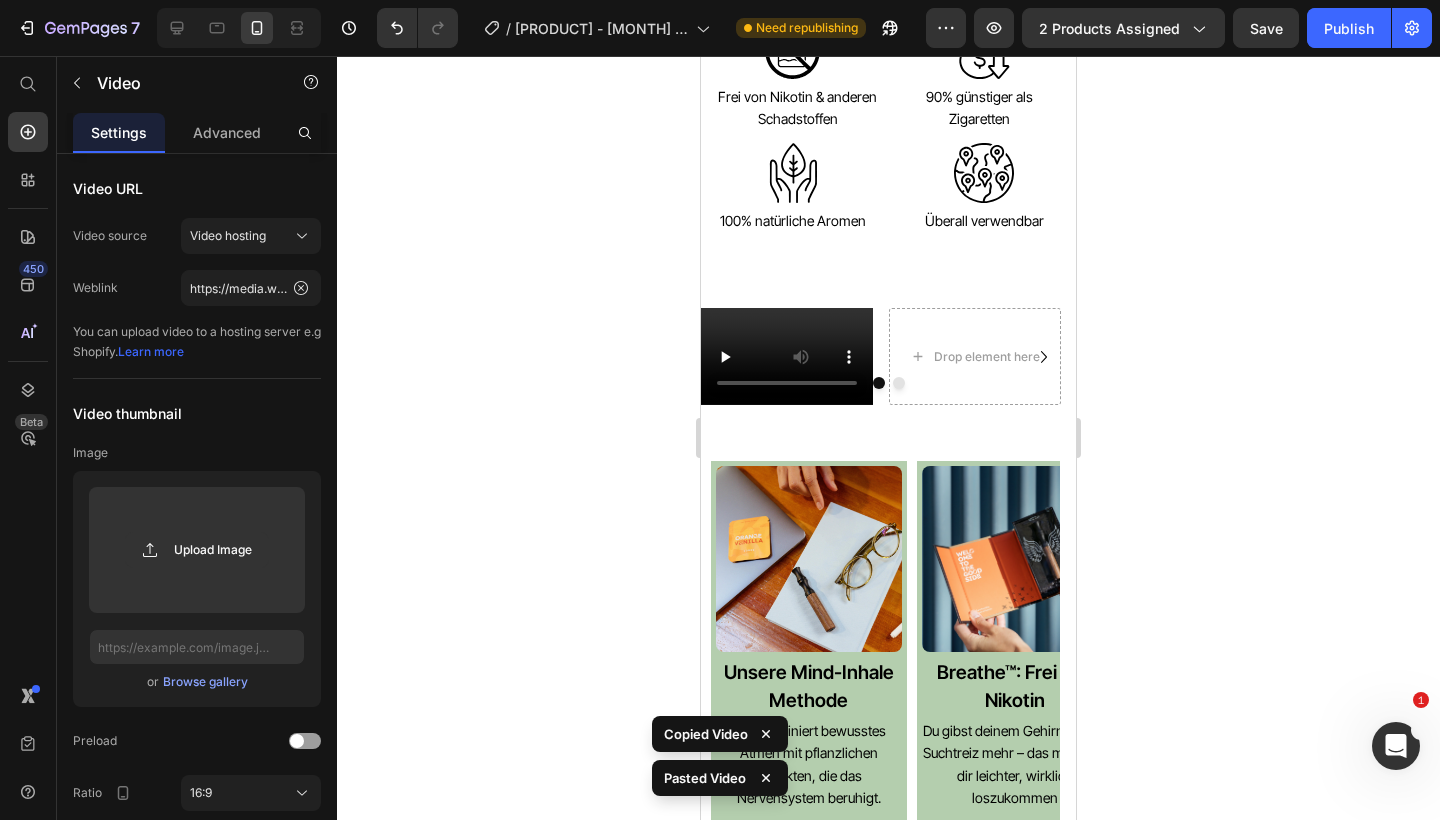 scroll, scrollTop: 1787, scrollLeft: 0, axis: vertical 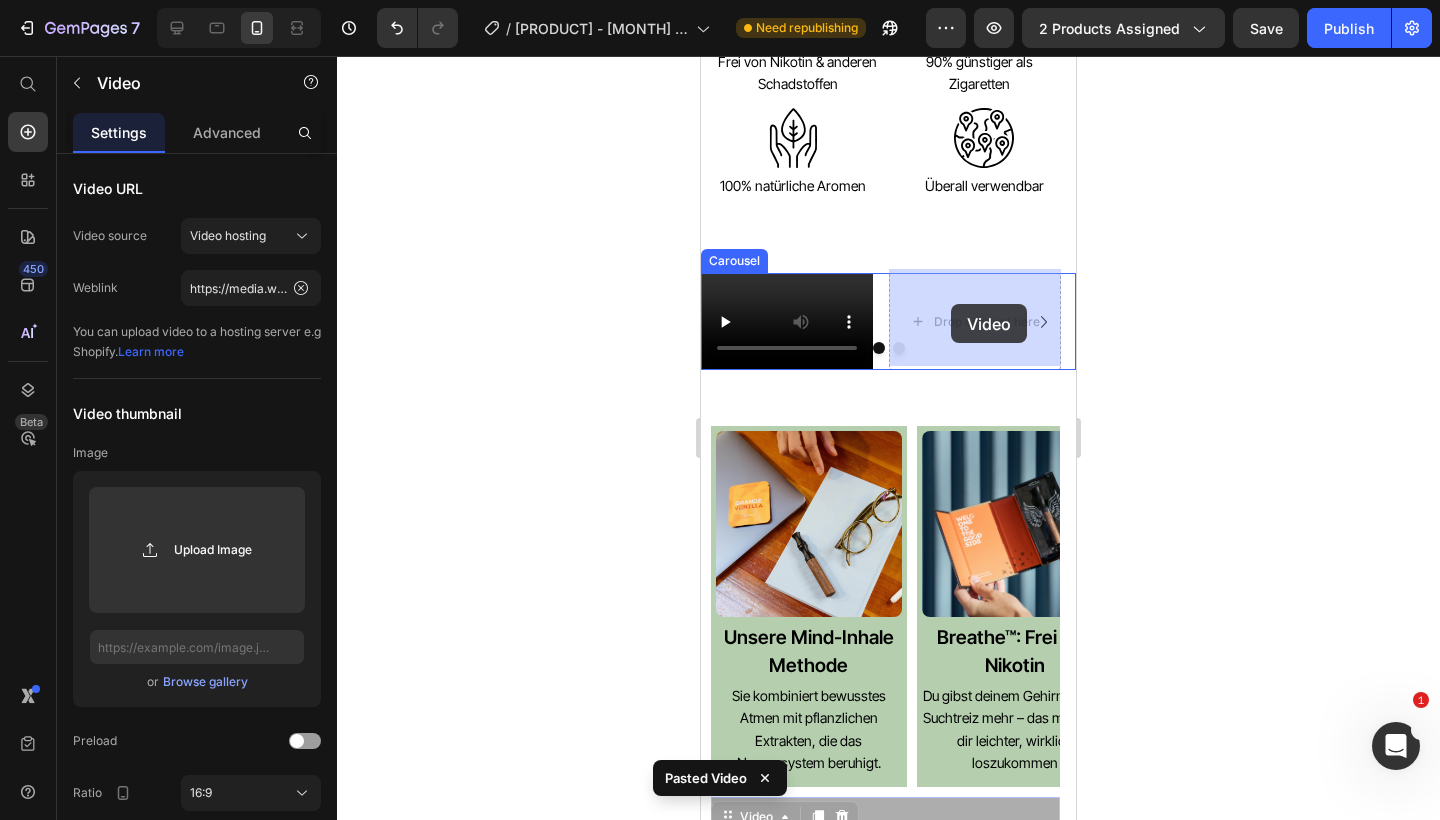drag, startPoint x: 954, startPoint y: 806, endPoint x: 951, endPoint y: 304, distance: 502.00897 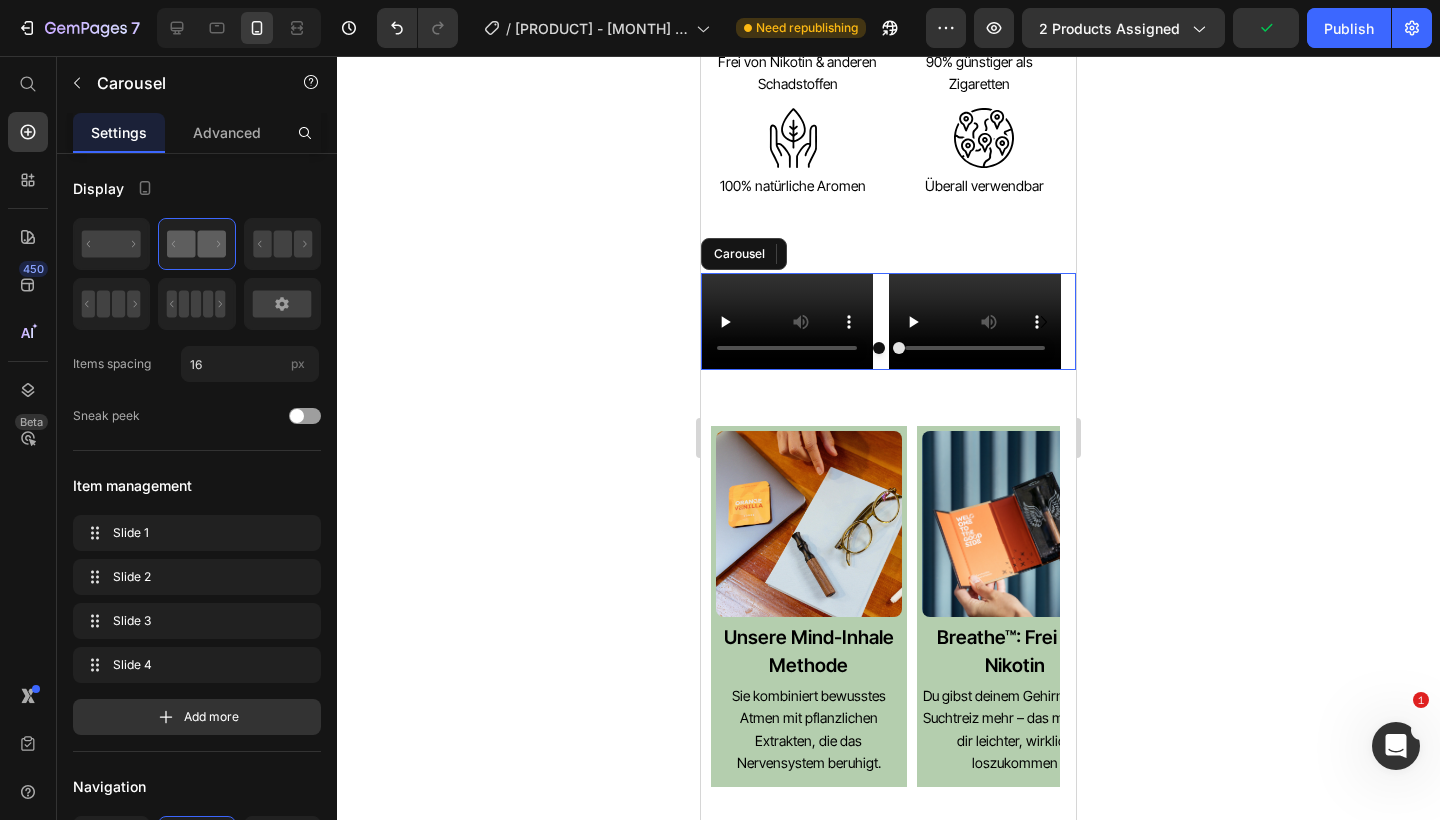 click 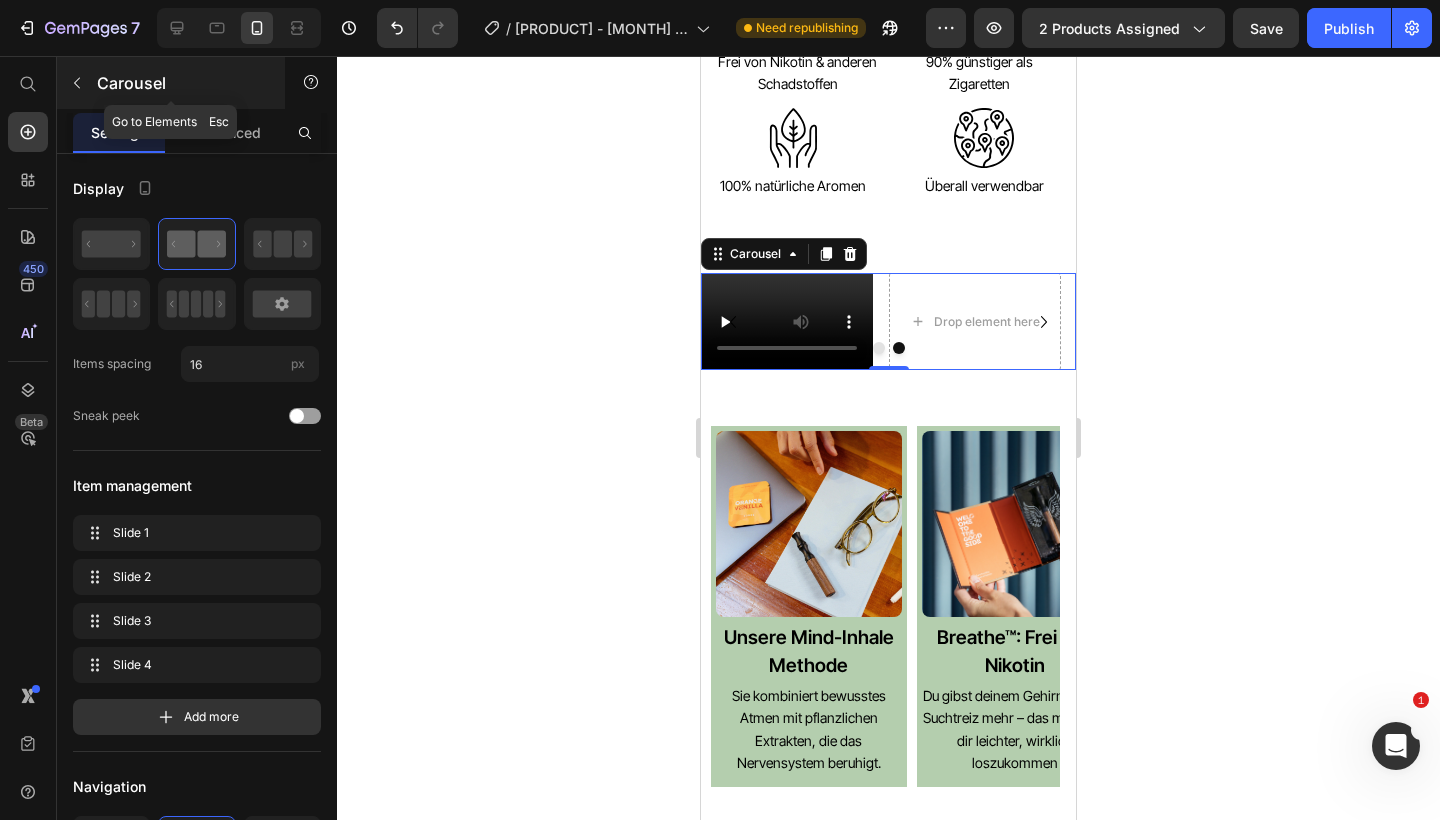 click at bounding box center [77, 83] 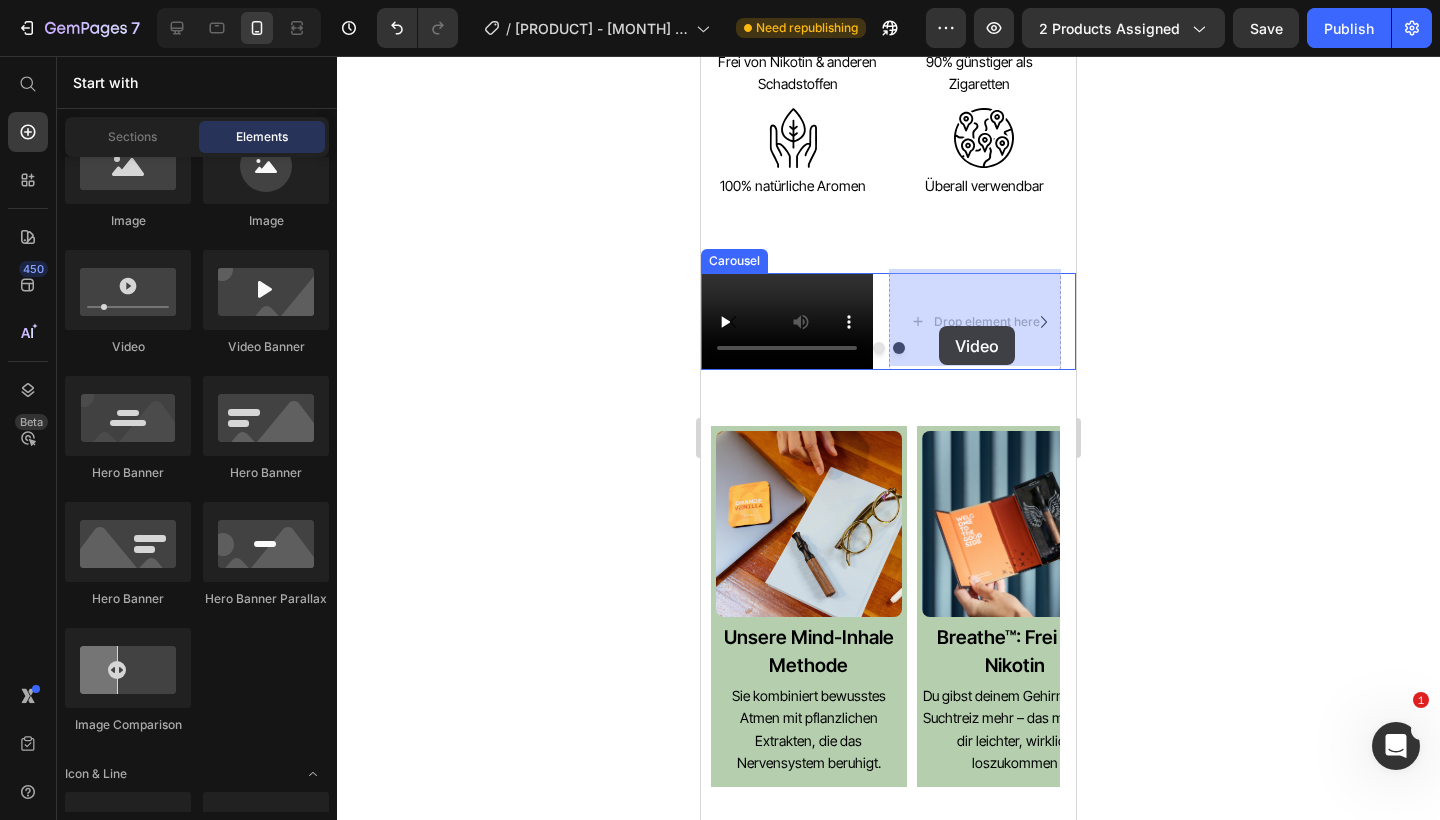 drag, startPoint x: 859, startPoint y: 377, endPoint x: 939, endPoint y: 326, distance: 94.873604 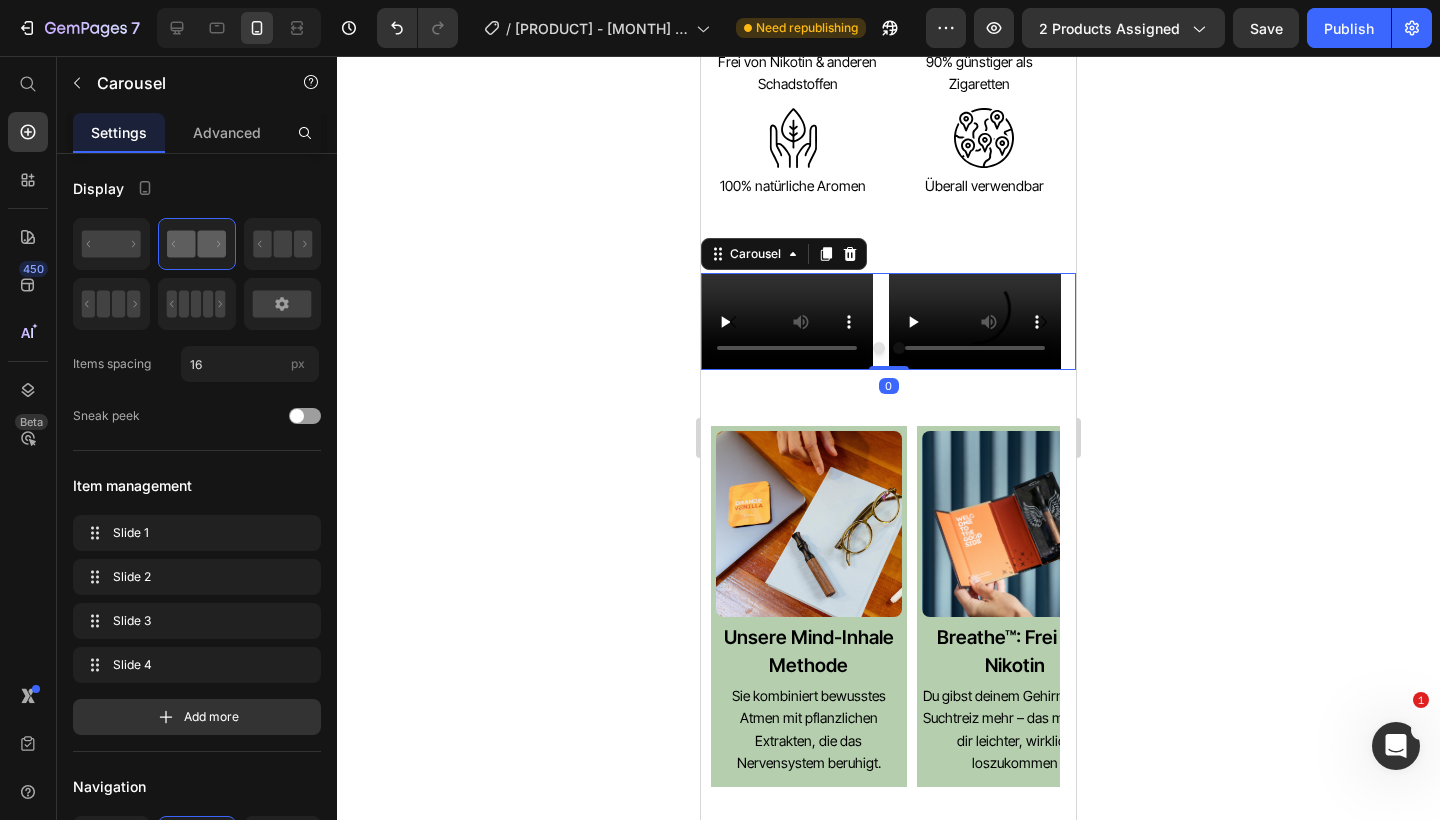 click 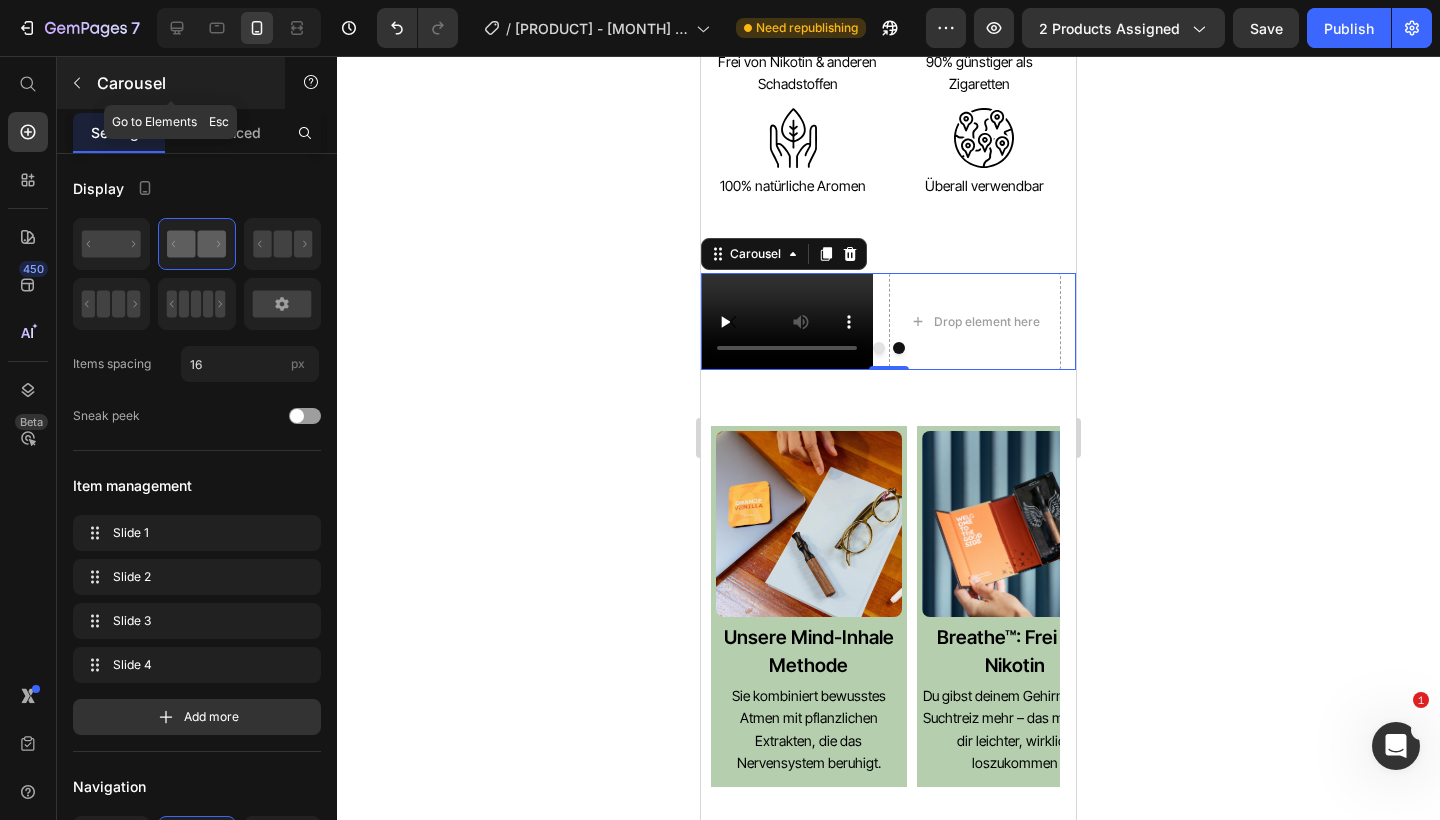 click 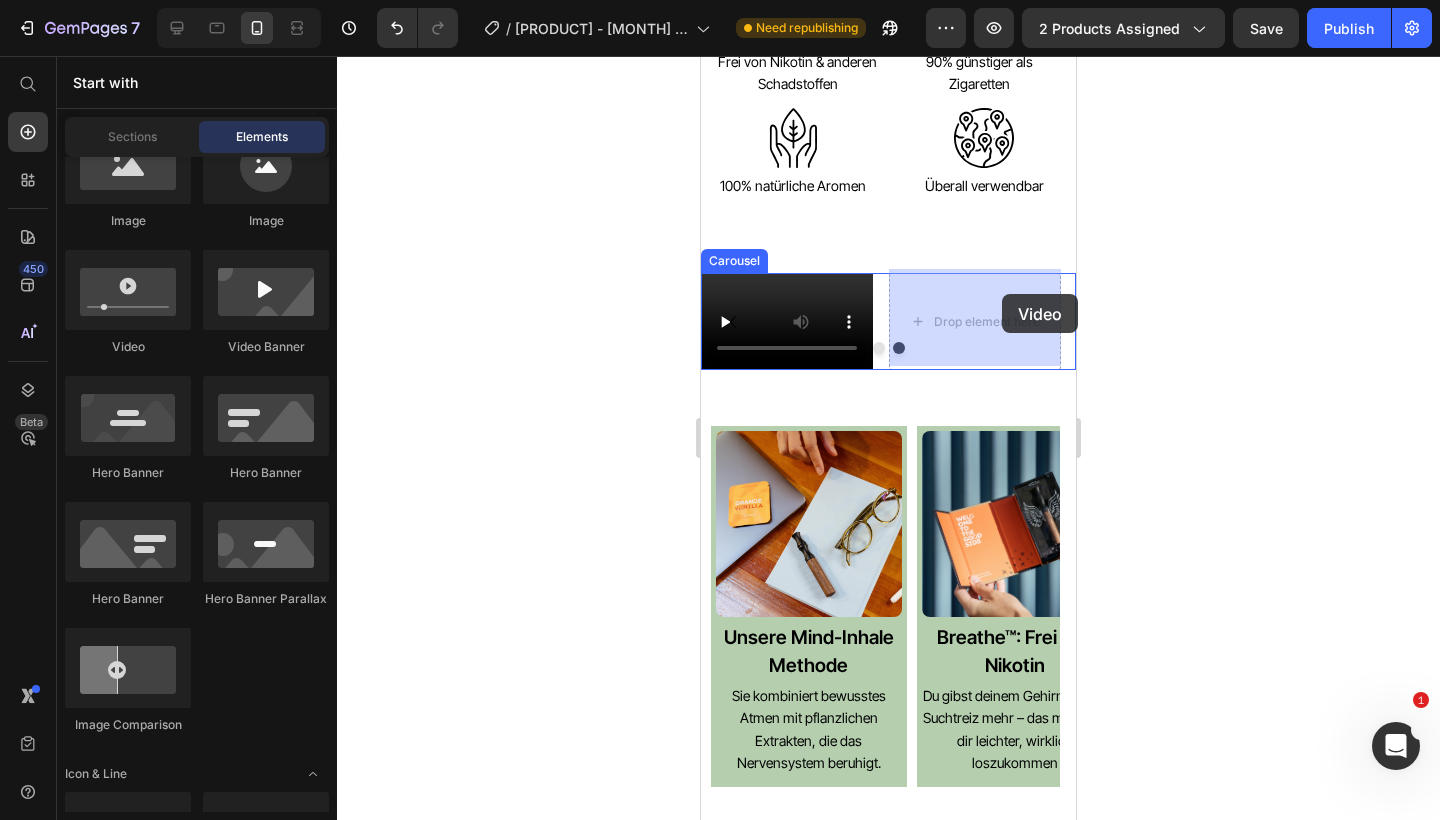 drag, startPoint x: 837, startPoint y: 354, endPoint x: 1002, endPoint y: 294, distance: 175.5705 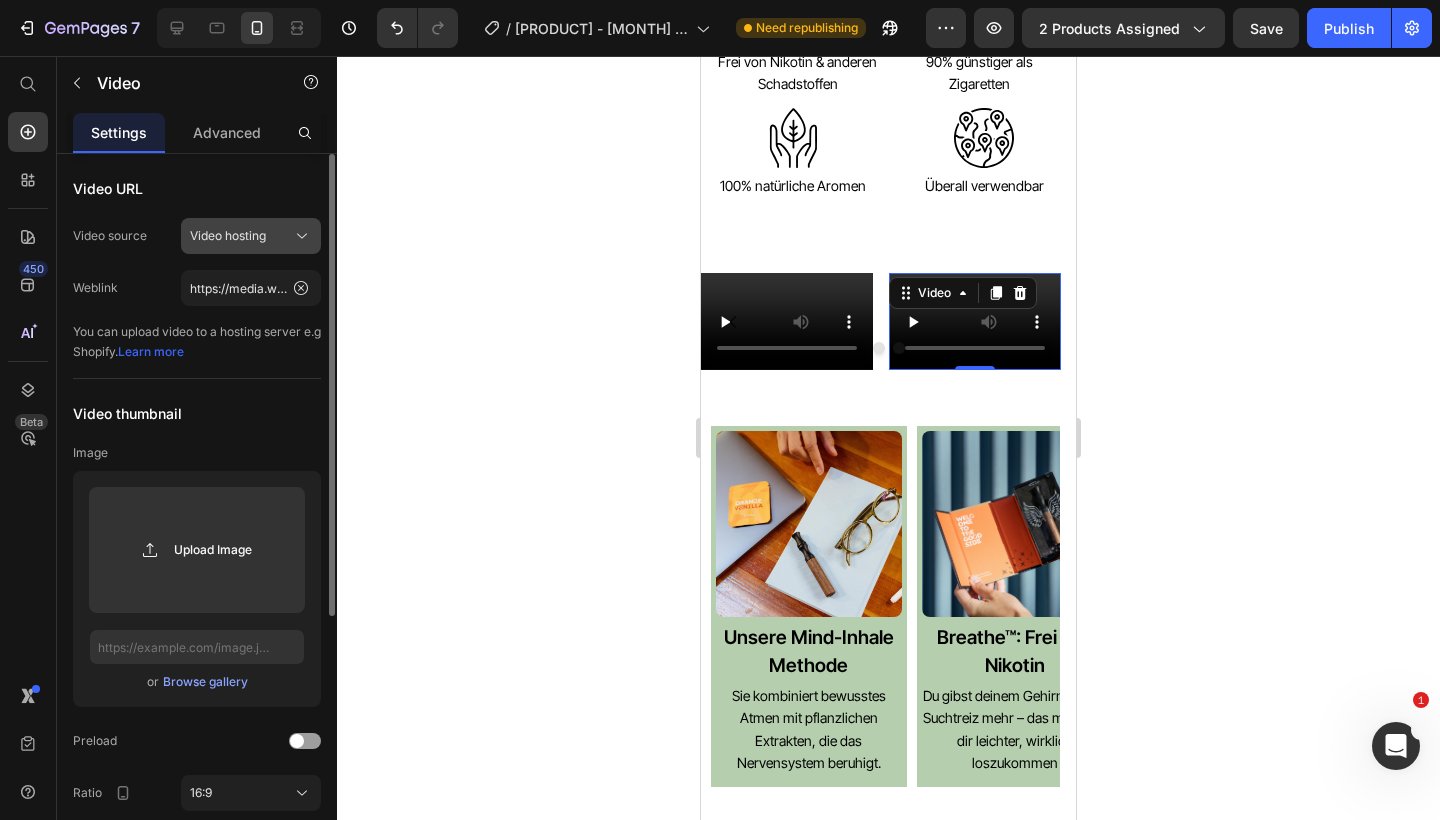 click on "Video hosting" at bounding box center [251, 236] 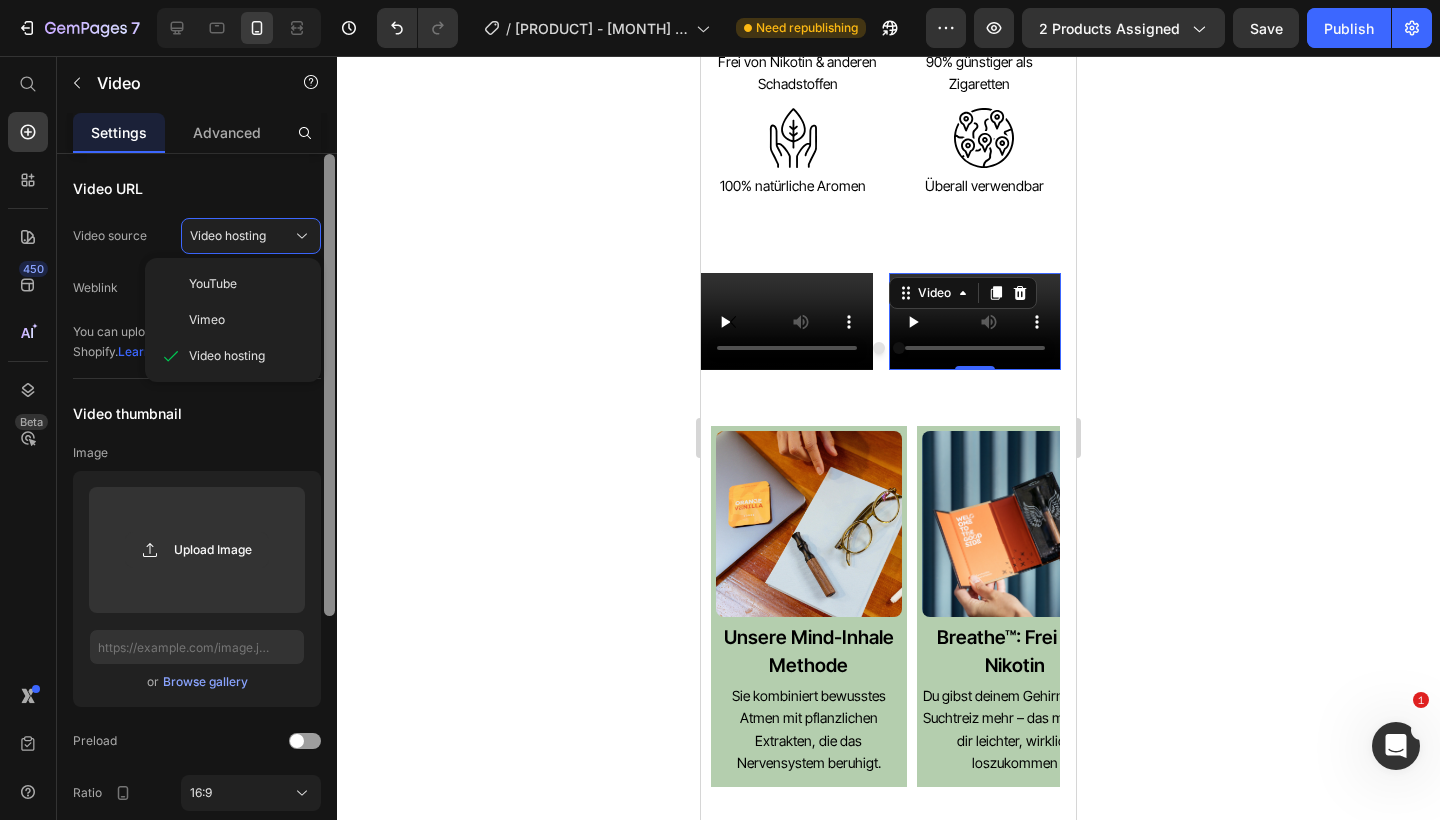 click at bounding box center (329, 385) 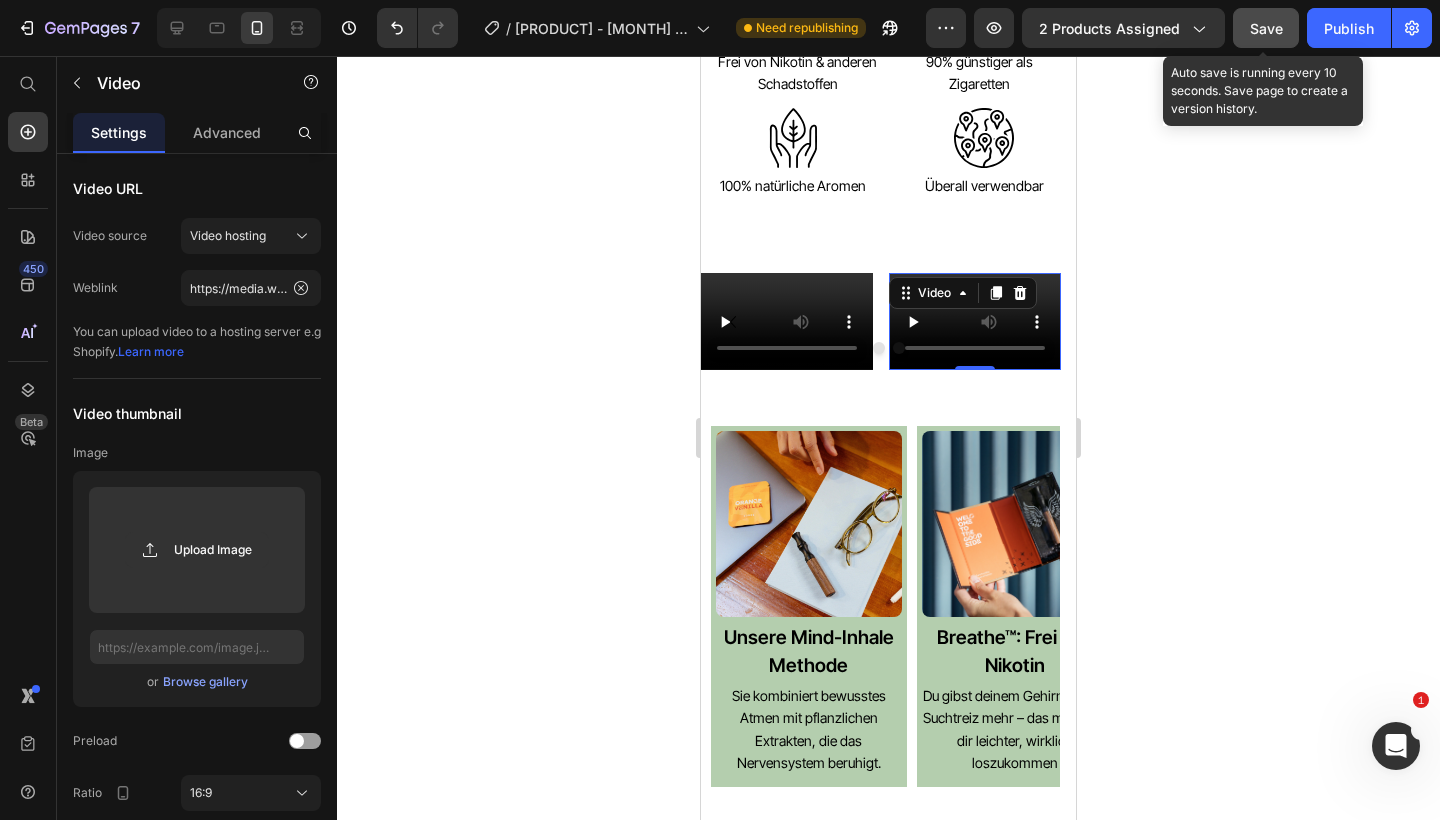 click on "Save" at bounding box center [1266, 28] 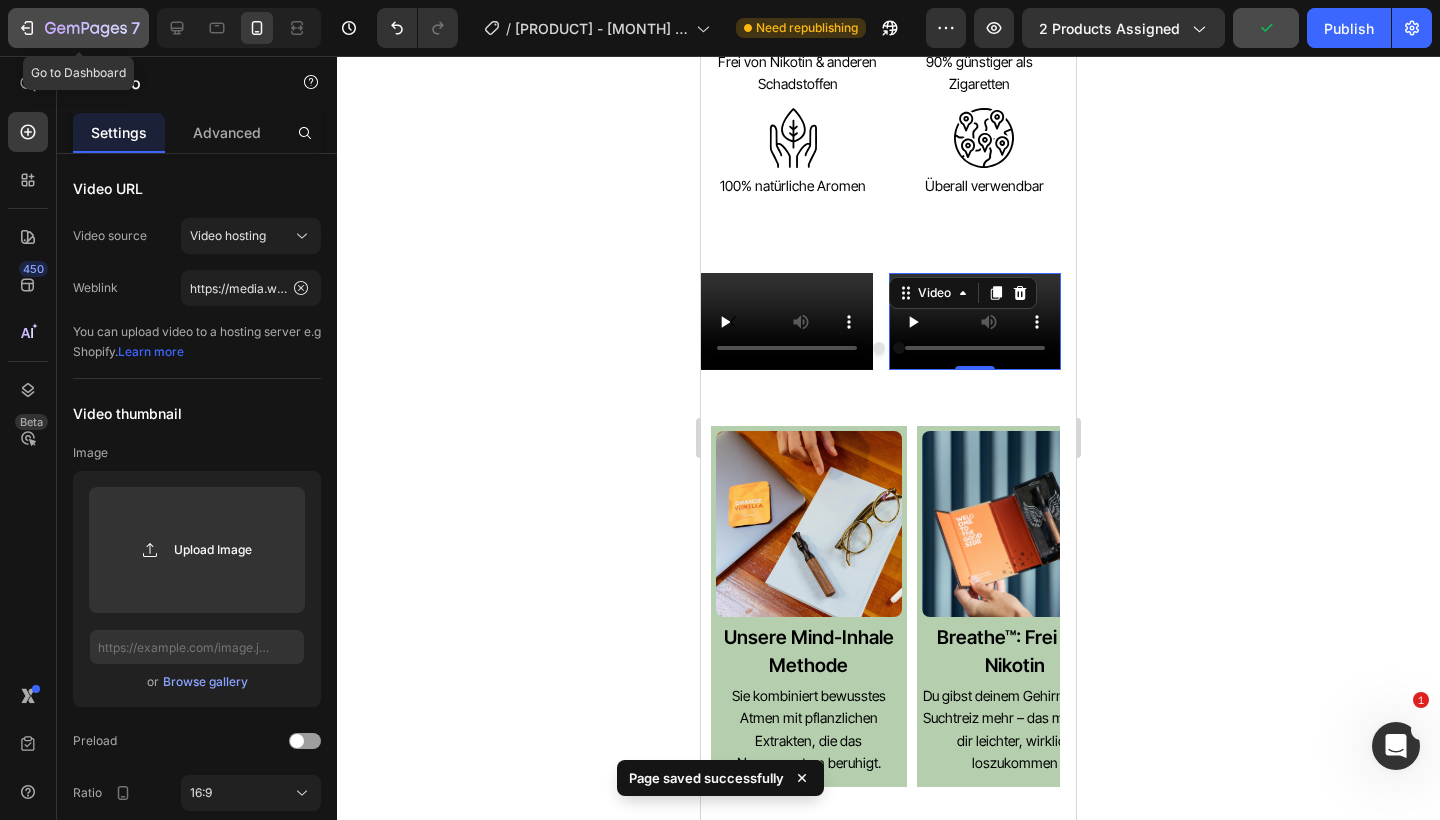 click on "7" at bounding box center [78, 28] 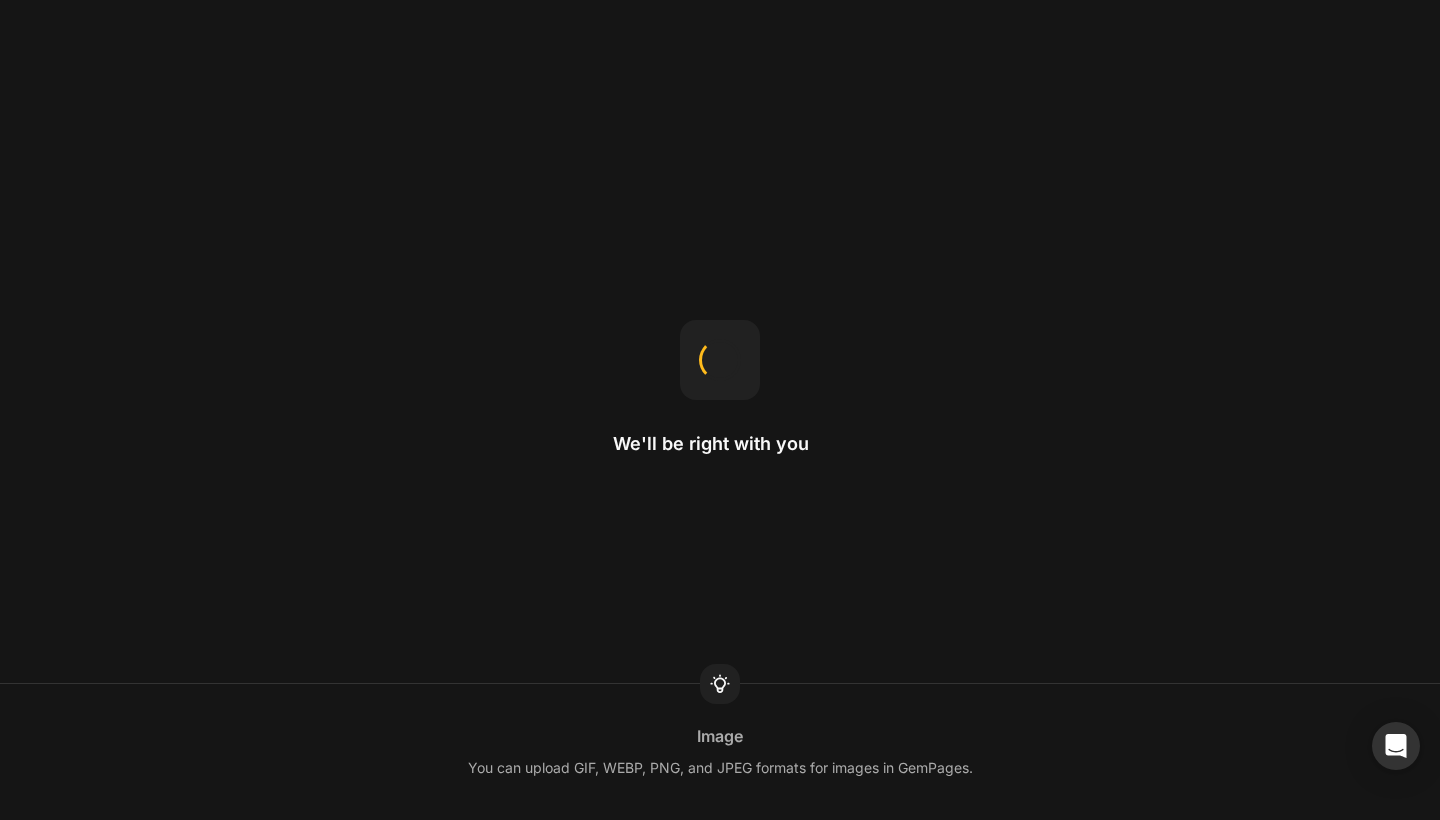 scroll, scrollTop: 0, scrollLeft: 0, axis: both 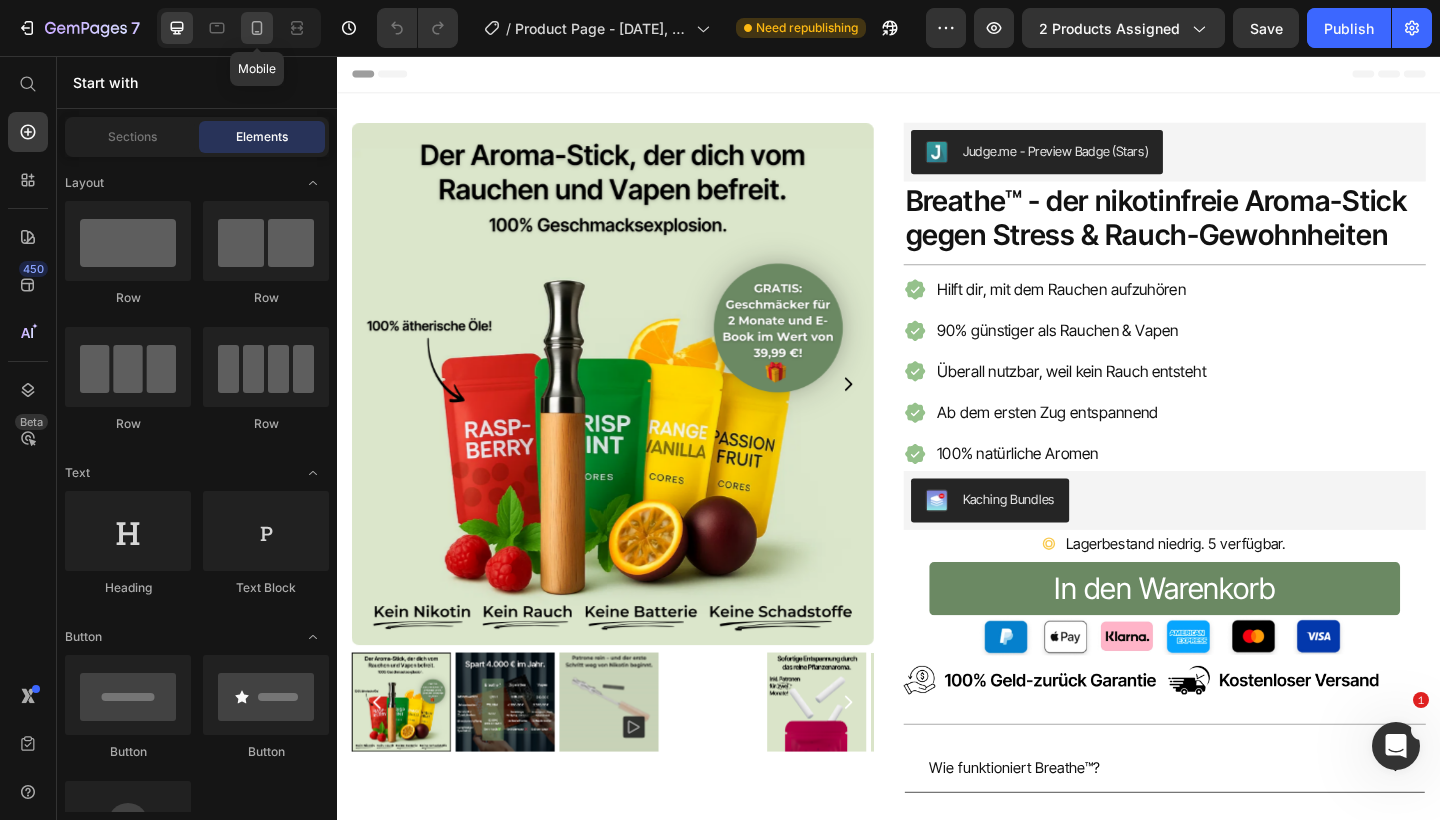 click 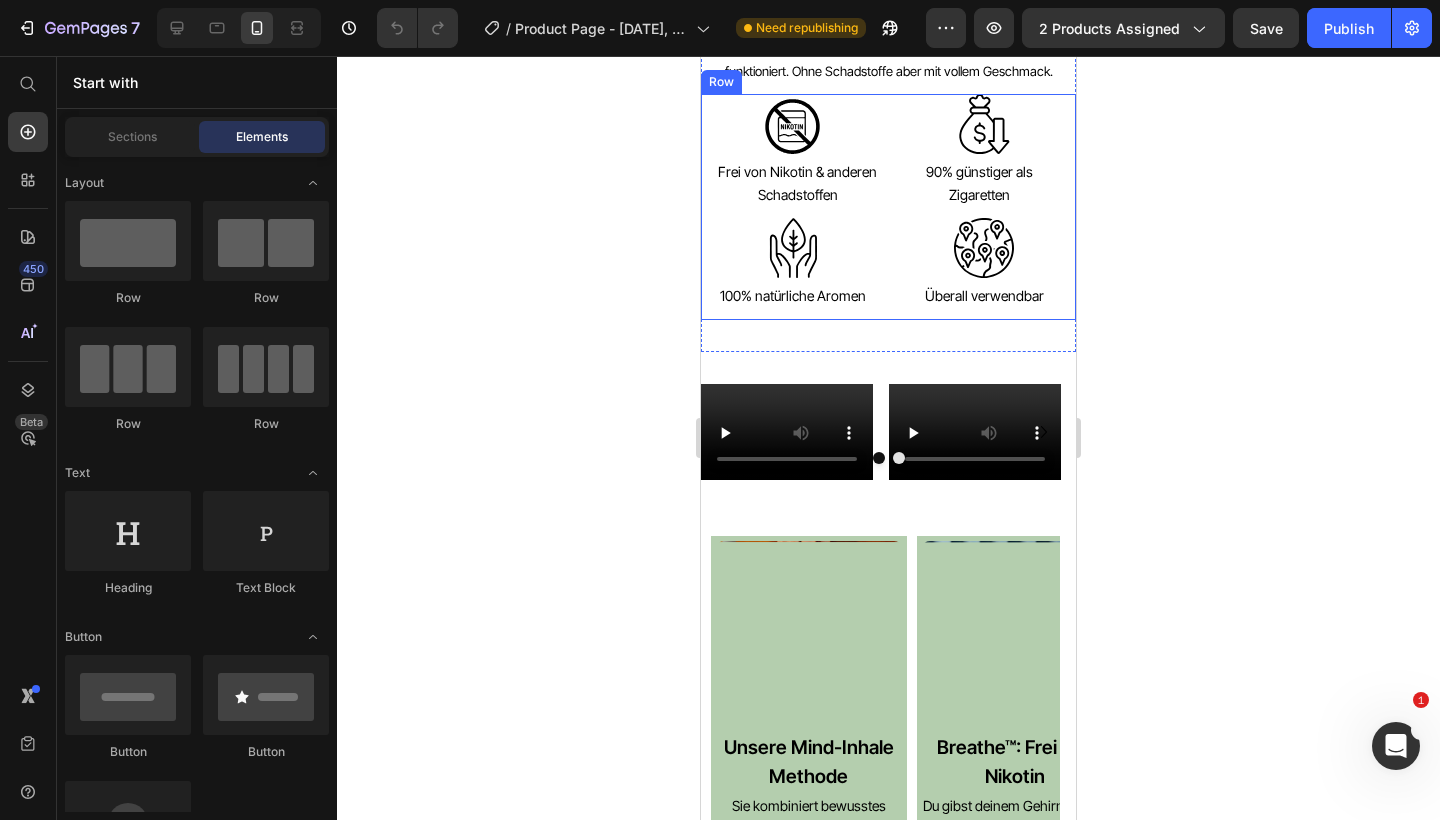 scroll, scrollTop: 1527, scrollLeft: 0, axis: vertical 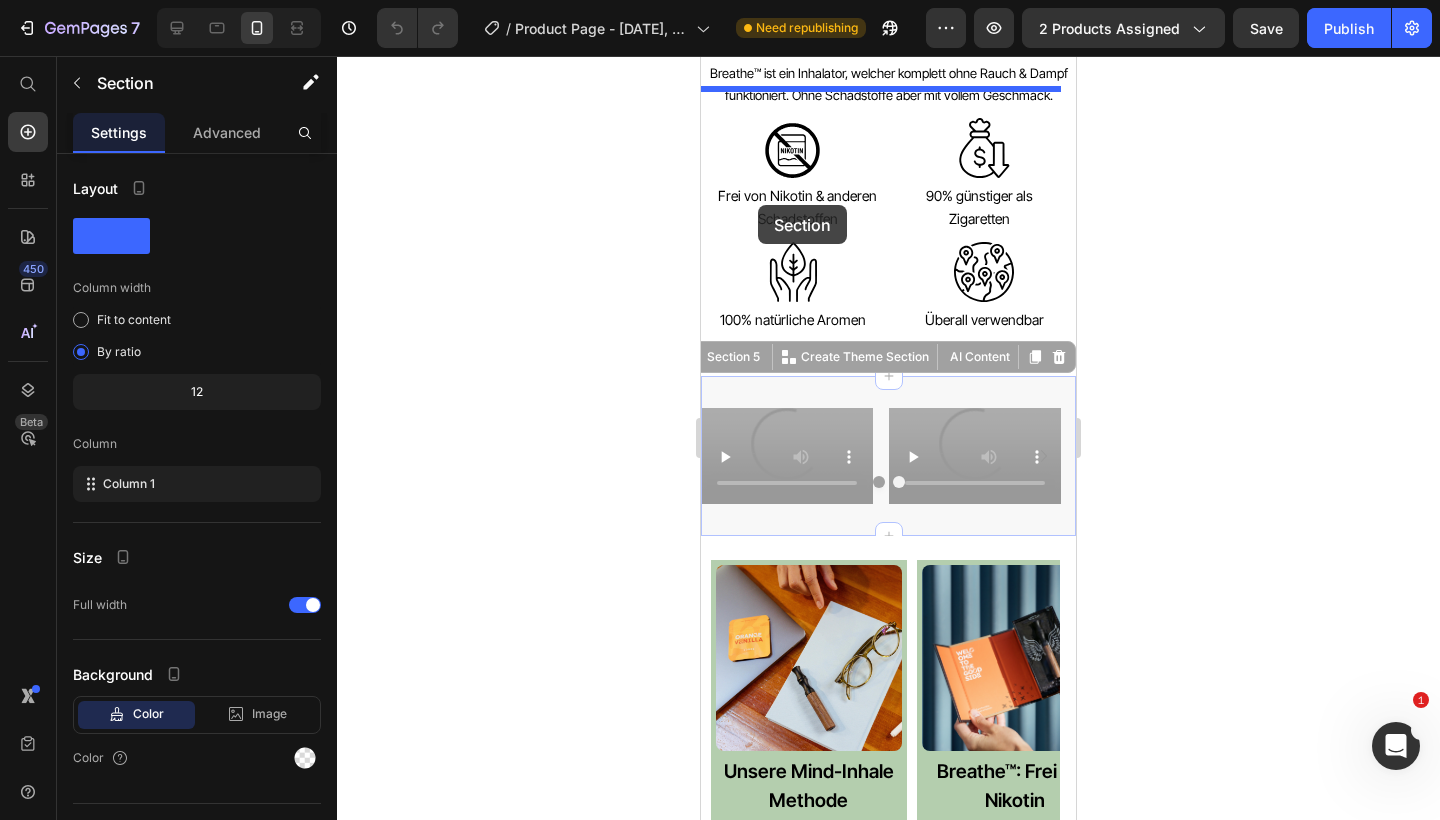 drag, startPoint x: 747, startPoint y: 518, endPoint x: 760, endPoint y: 200, distance: 318.26562 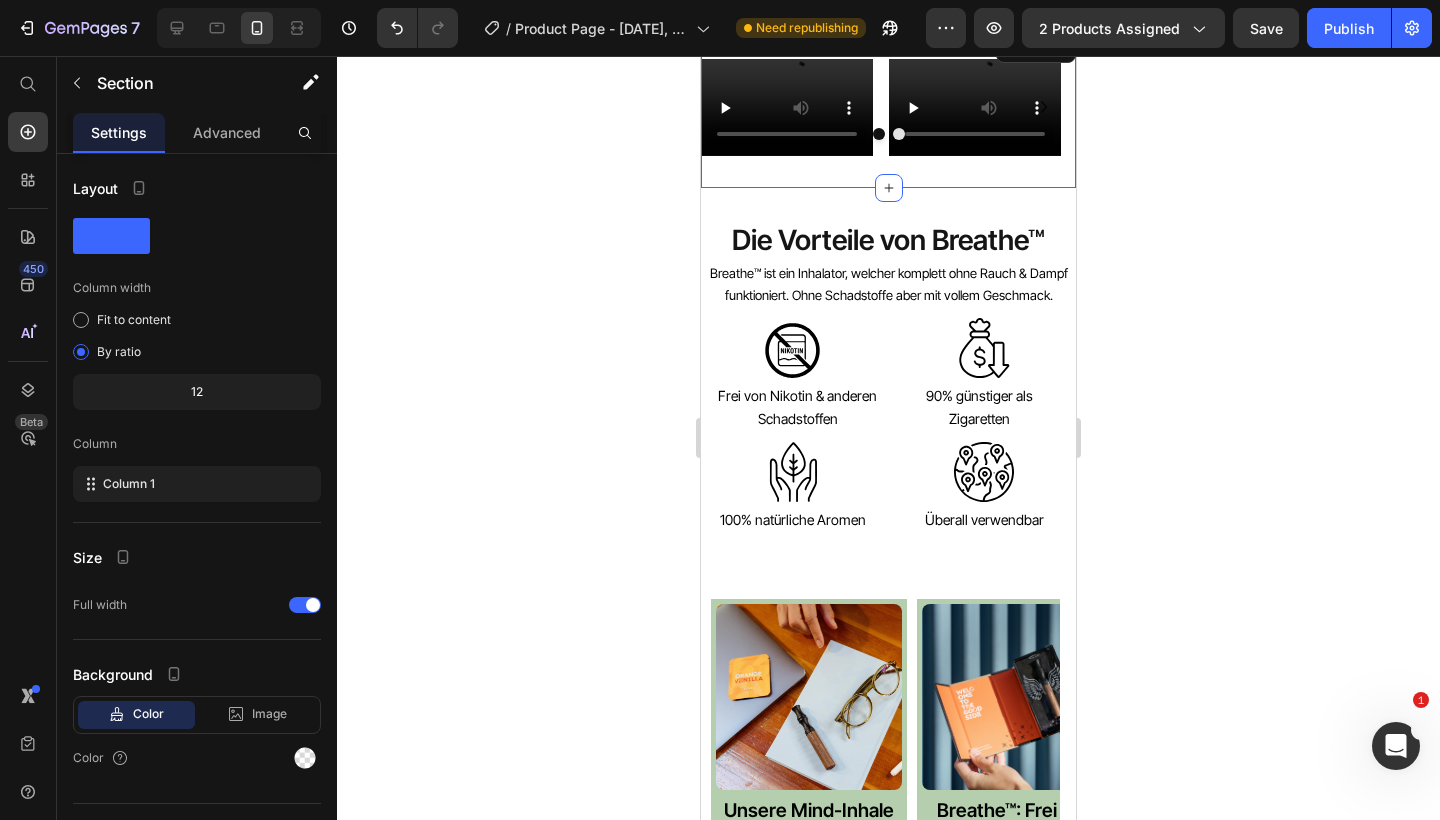 scroll, scrollTop: 1402, scrollLeft: 0, axis: vertical 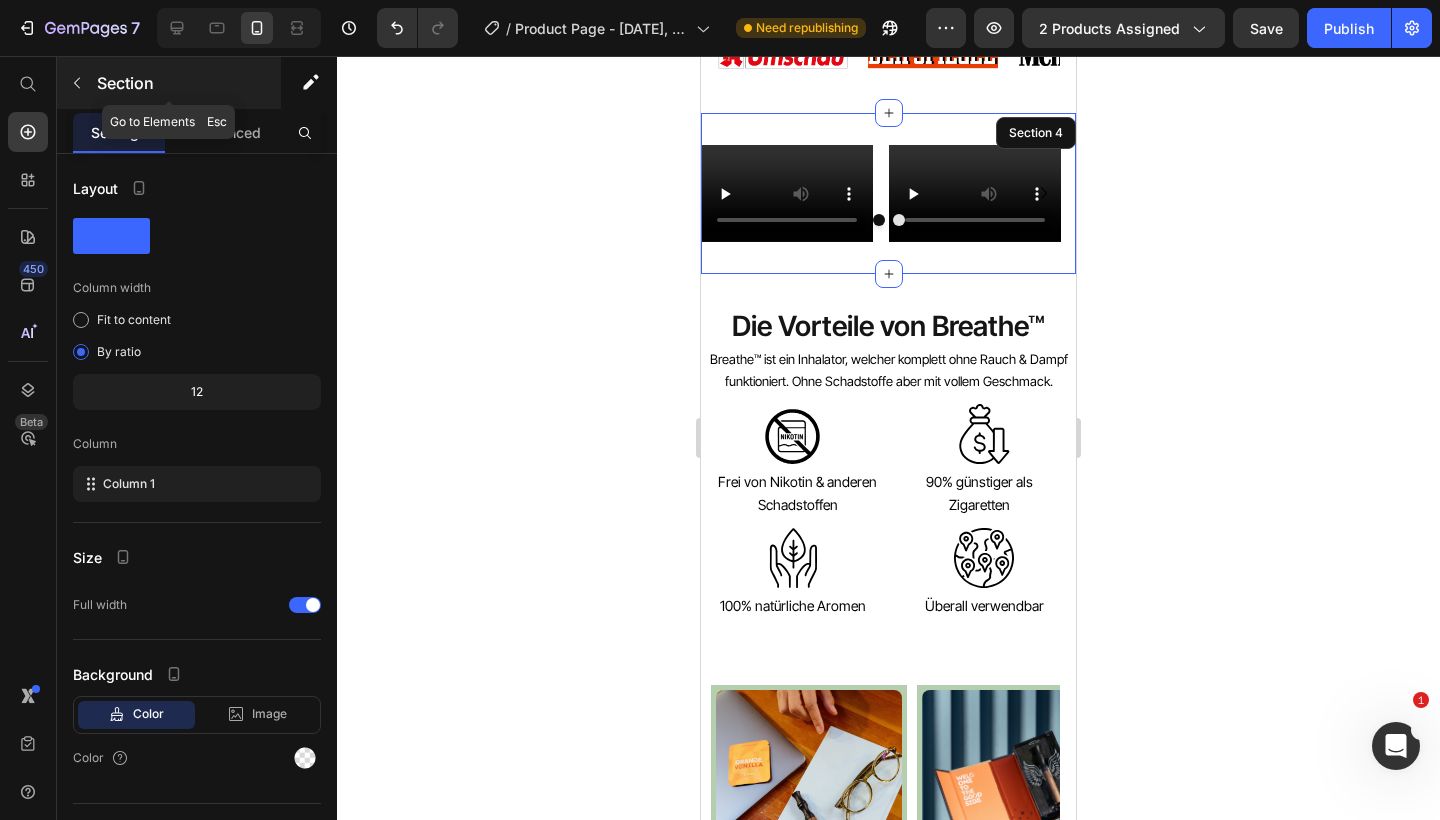click 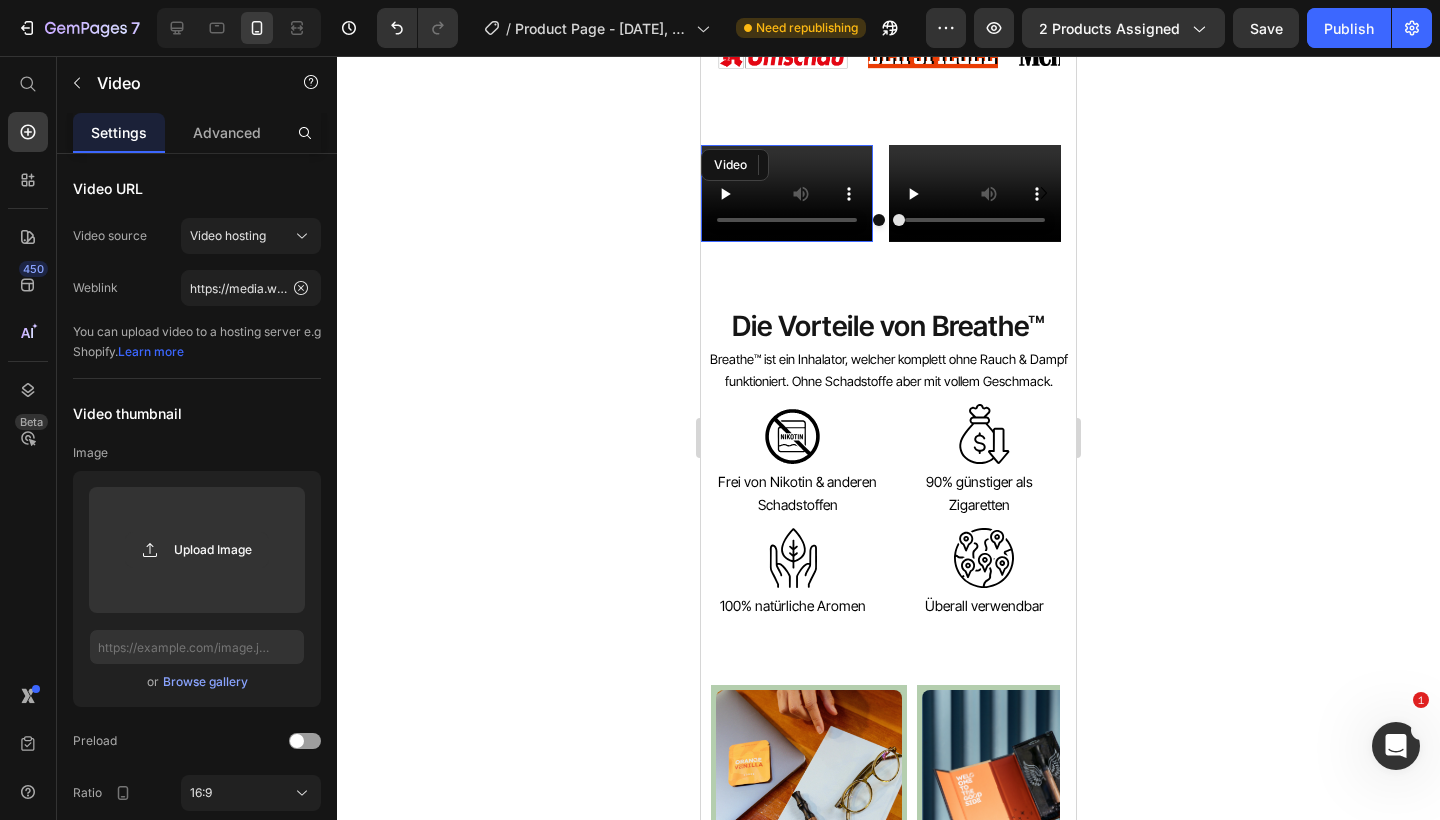 click on "Video" at bounding box center [787, 193] 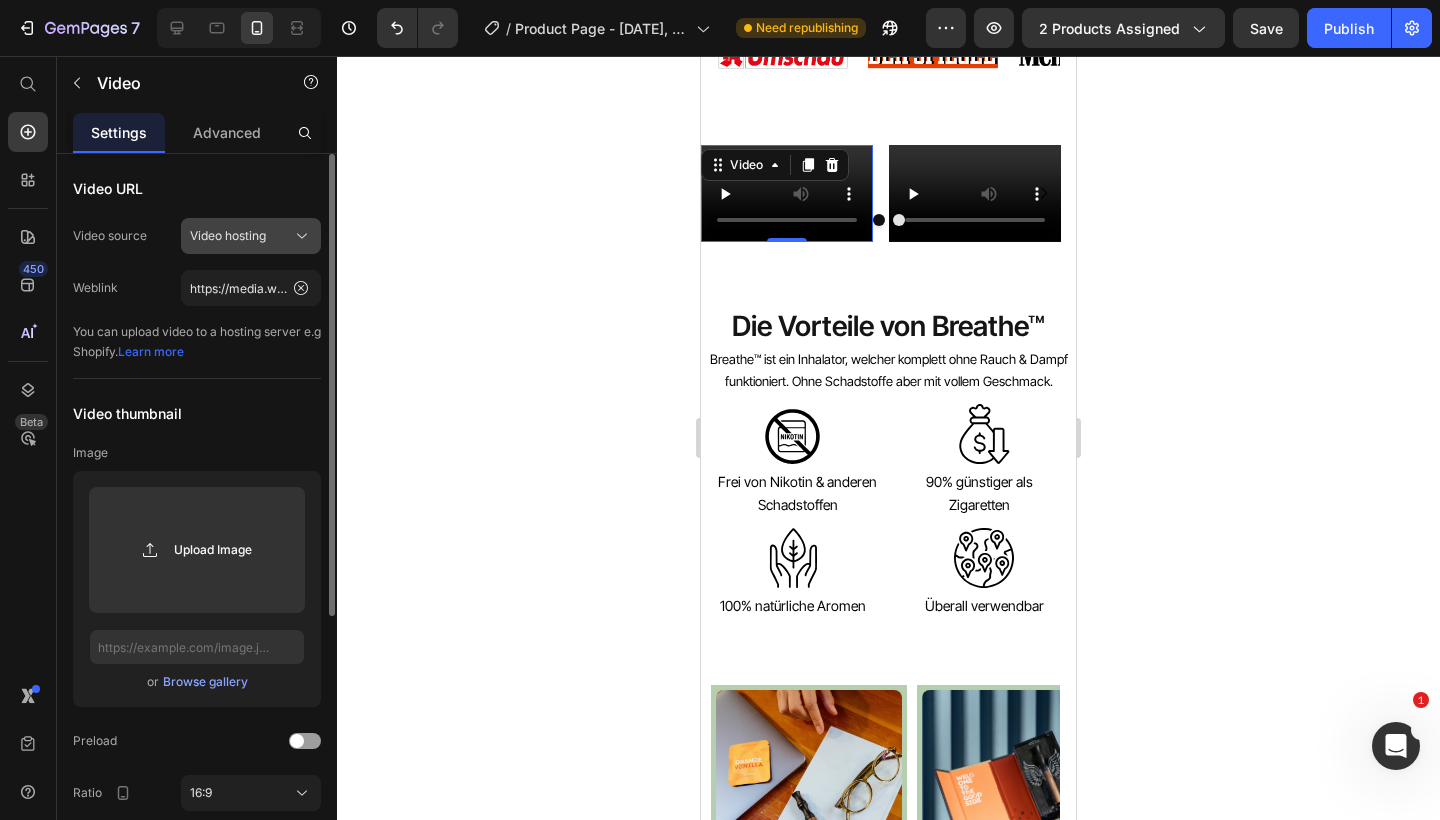 click on "Video hosting" at bounding box center (251, 236) 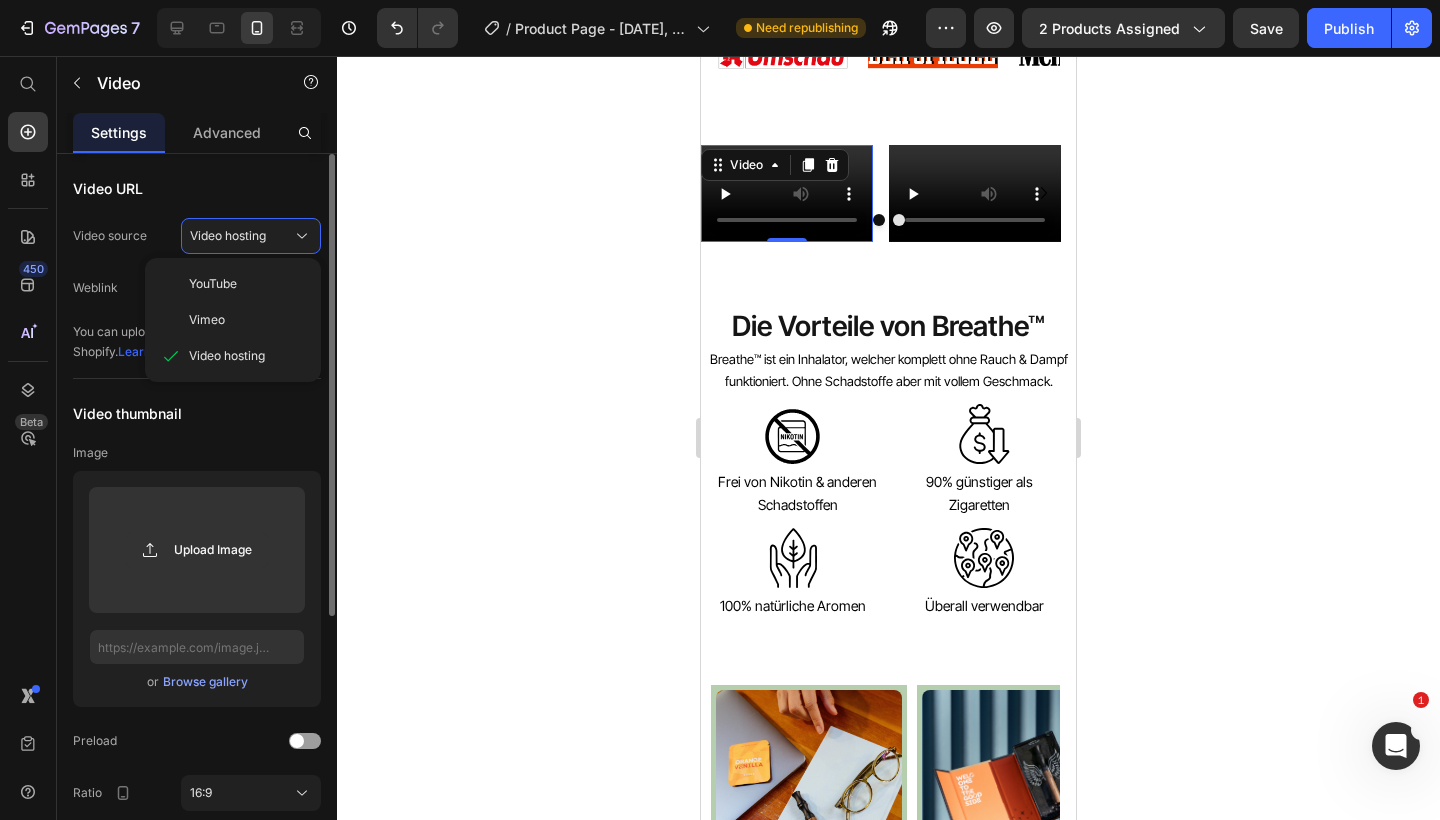 click on "Video URL" at bounding box center [197, 188] 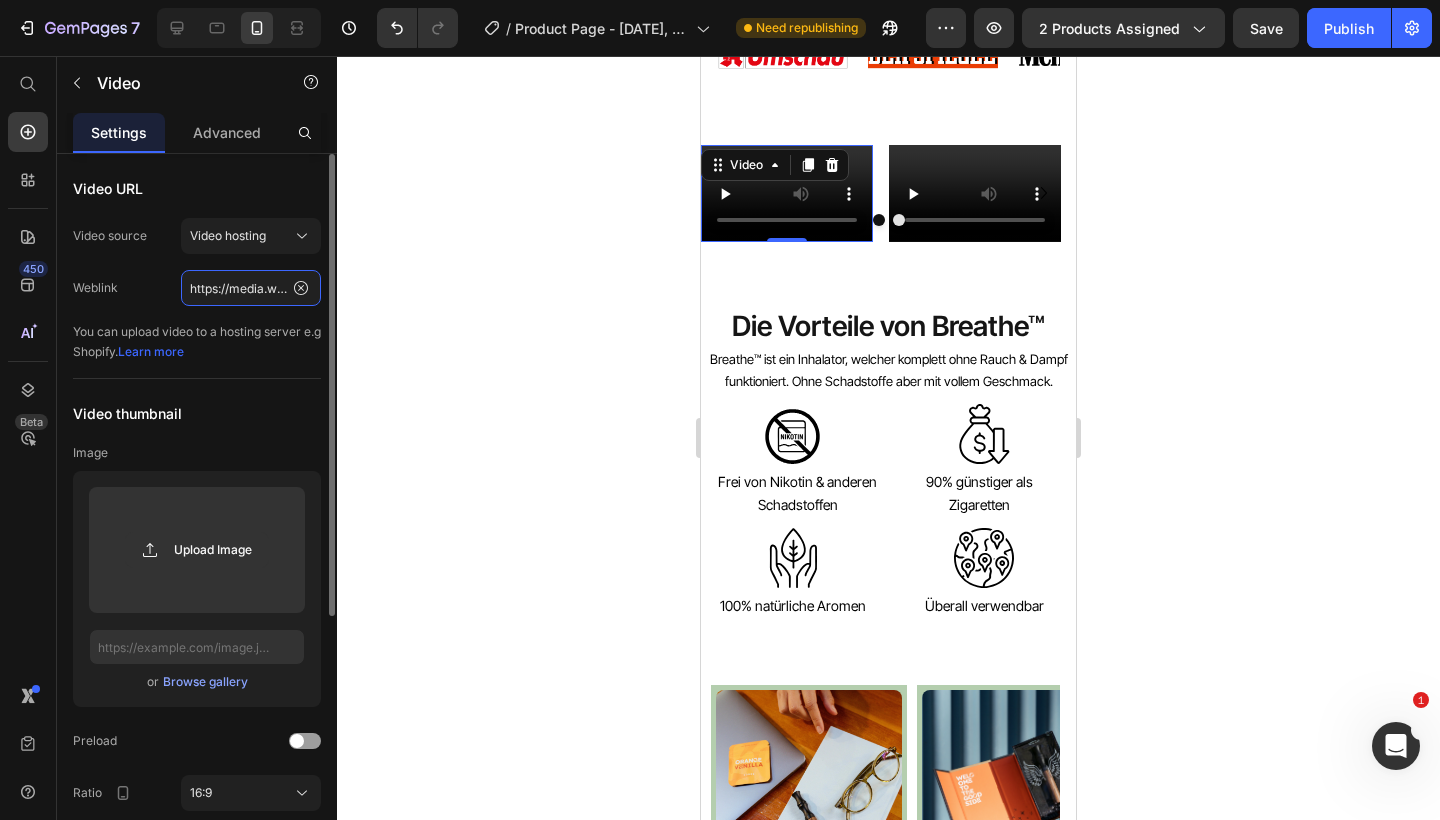 click on "https://media.w3.org/2010/05/sintel/trailer.mp4" 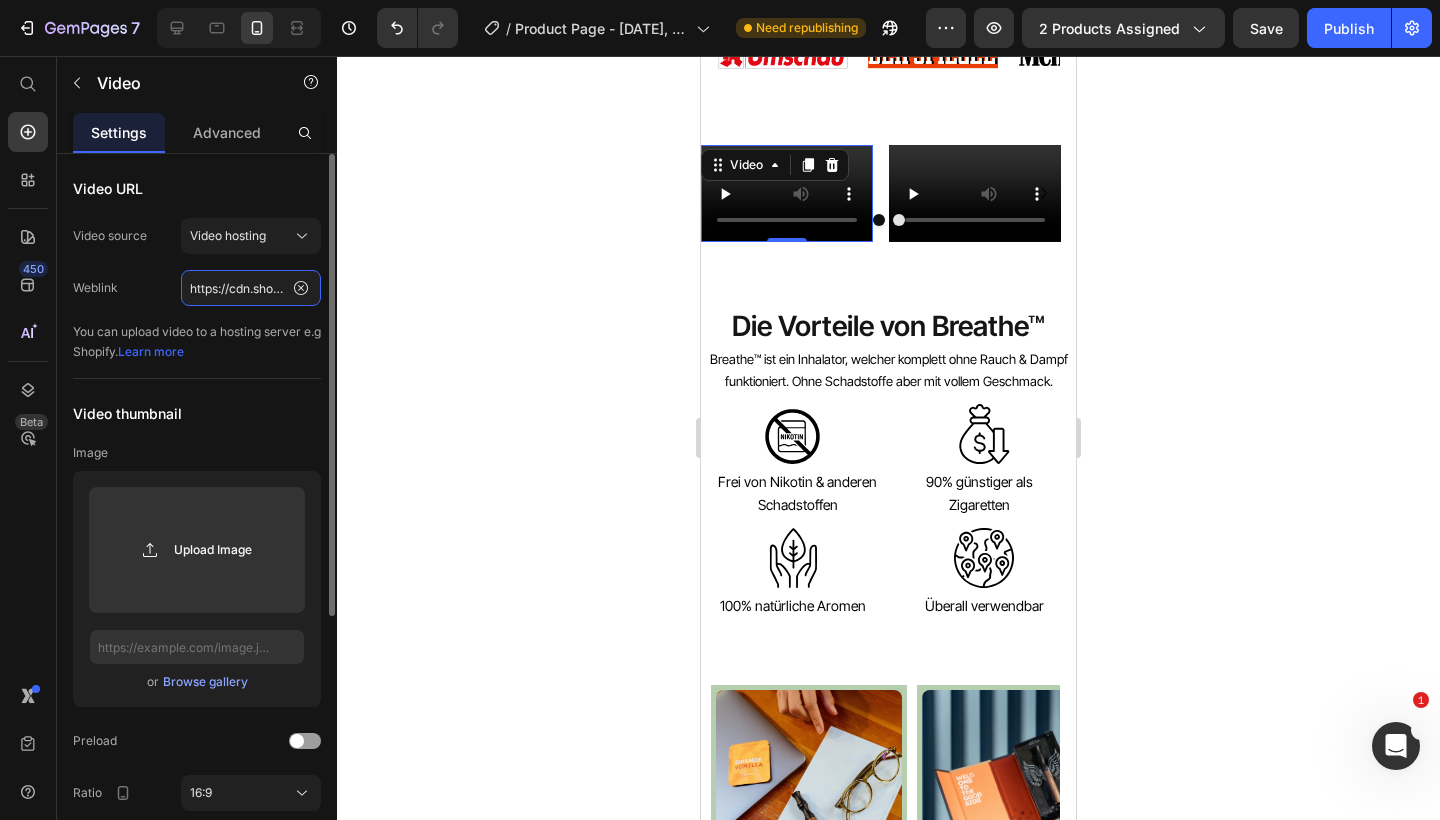 type on "https://cdn.shopify.com/videos/c/o/v/07b956fa35b14c2b9fa58f152ba0e1f1.mov" 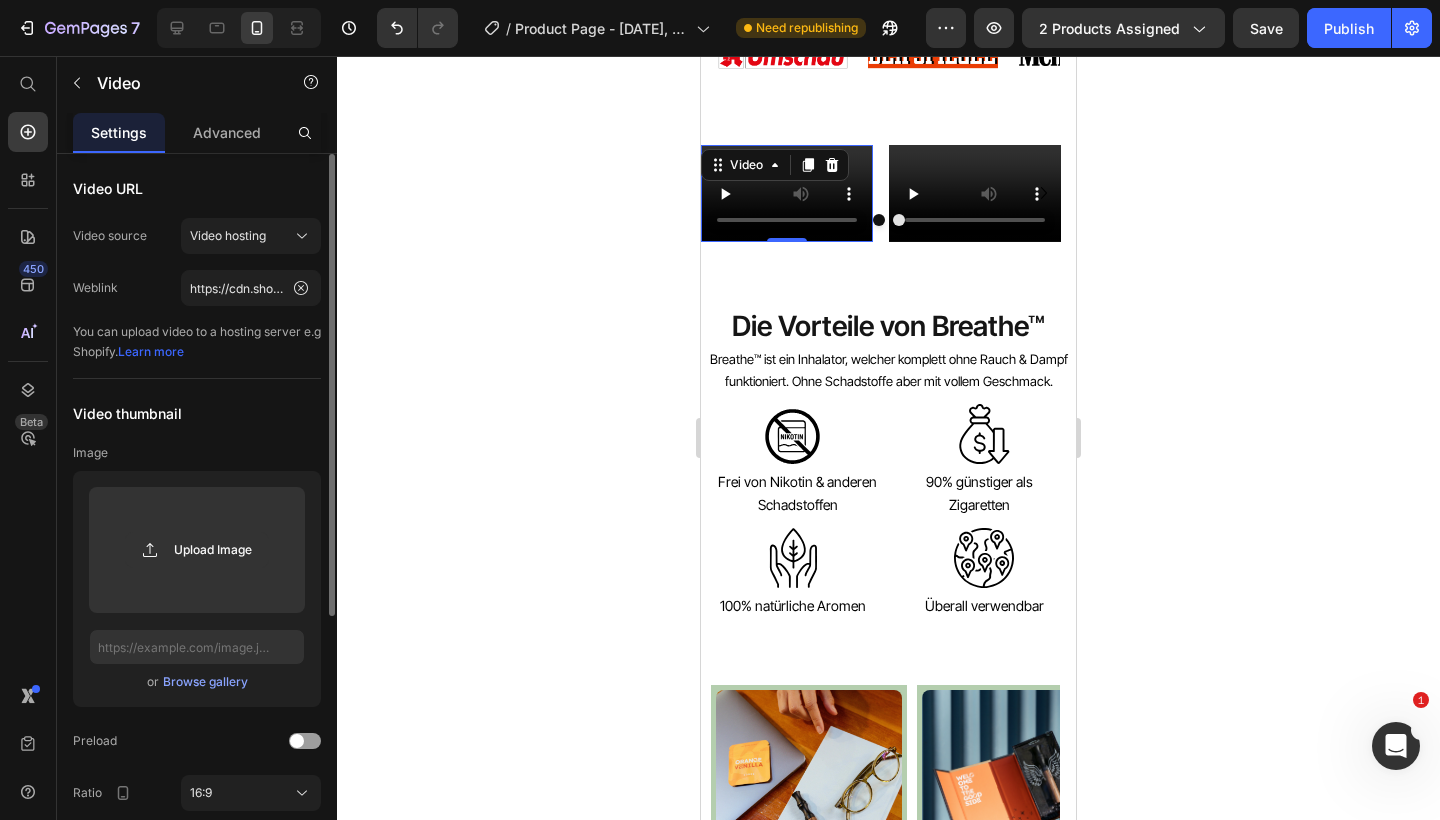 click on "Video URL" at bounding box center (197, 188) 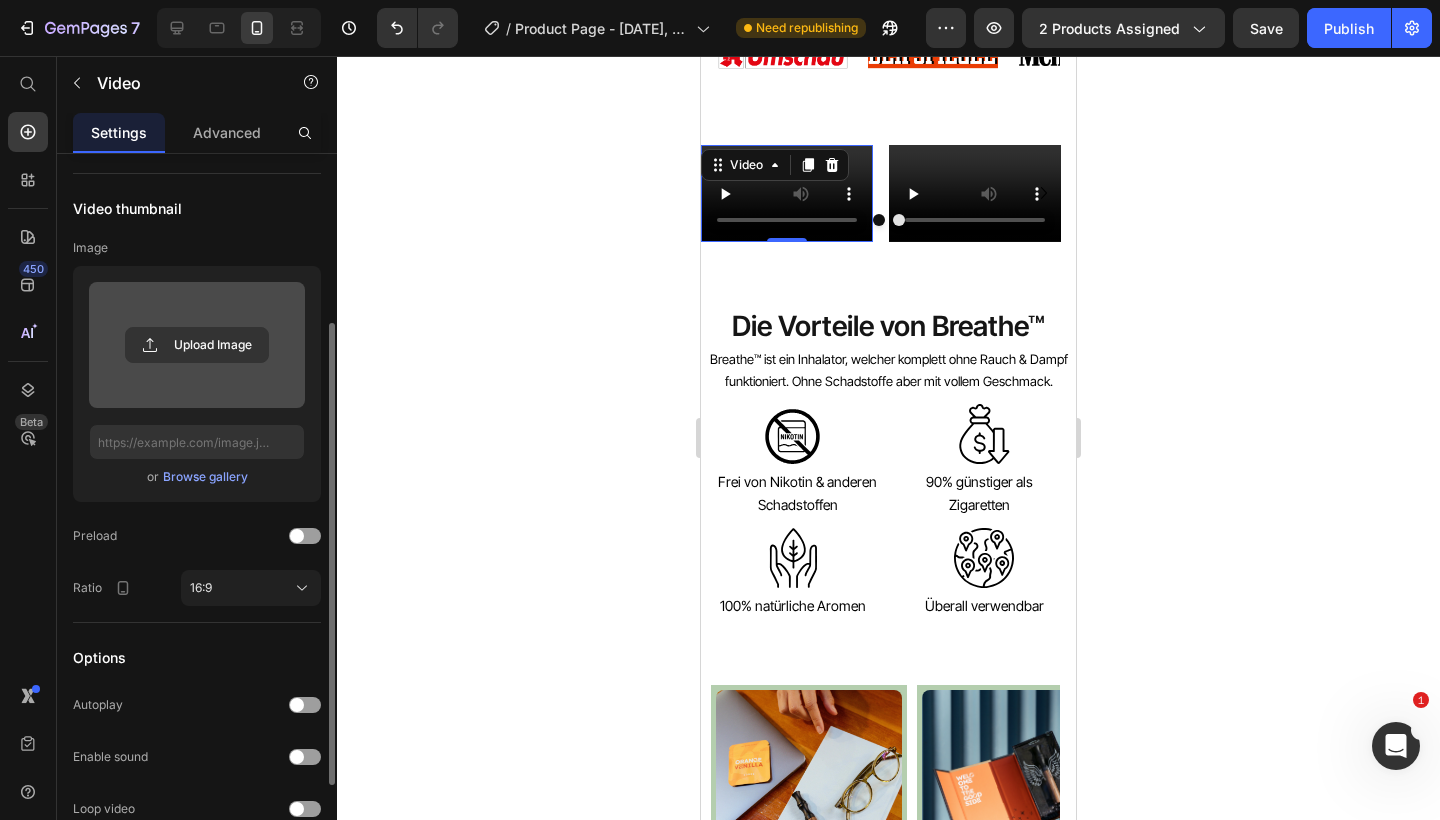 scroll, scrollTop: 240, scrollLeft: 0, axis: vertical 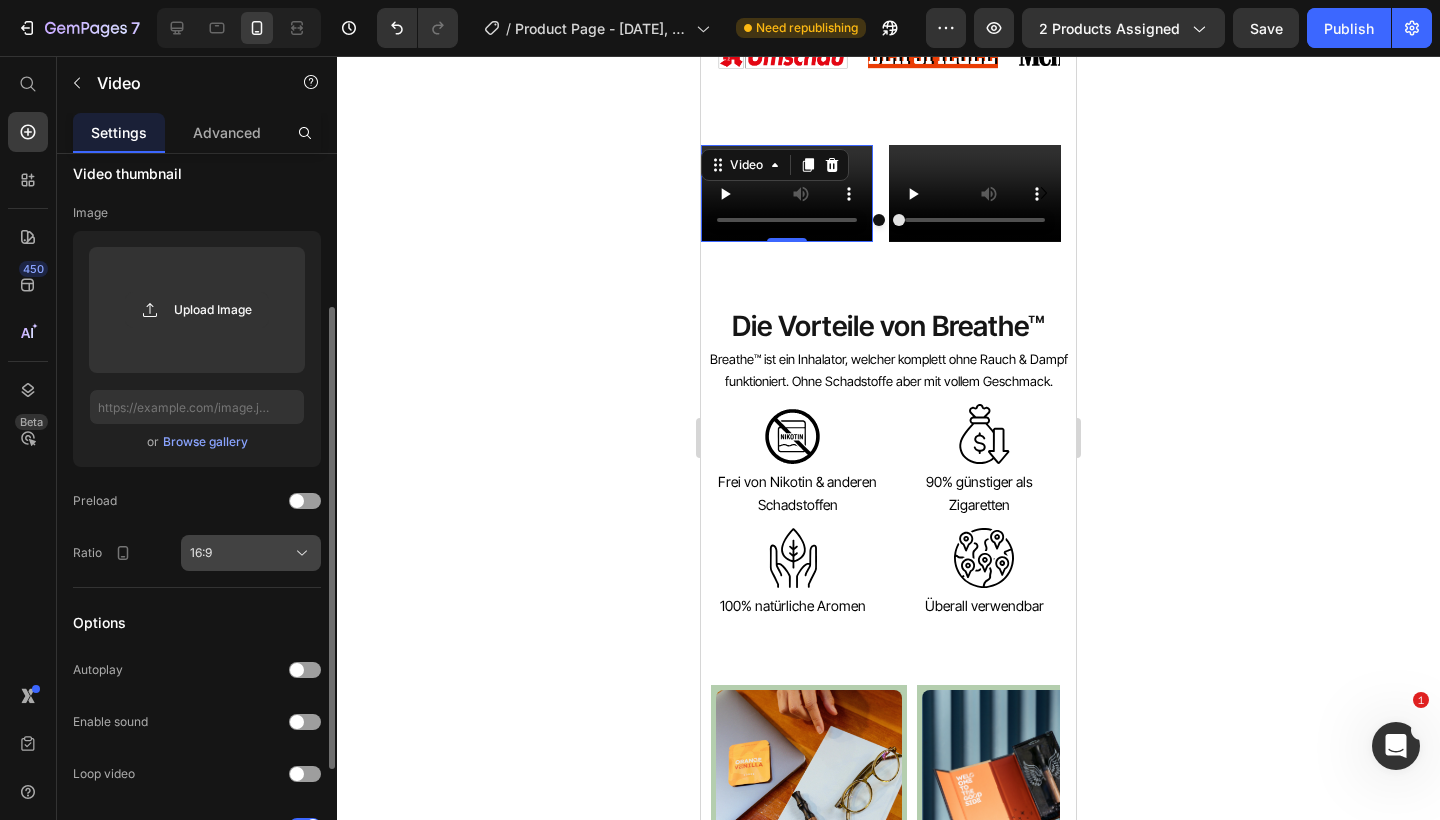 click on "16:9" 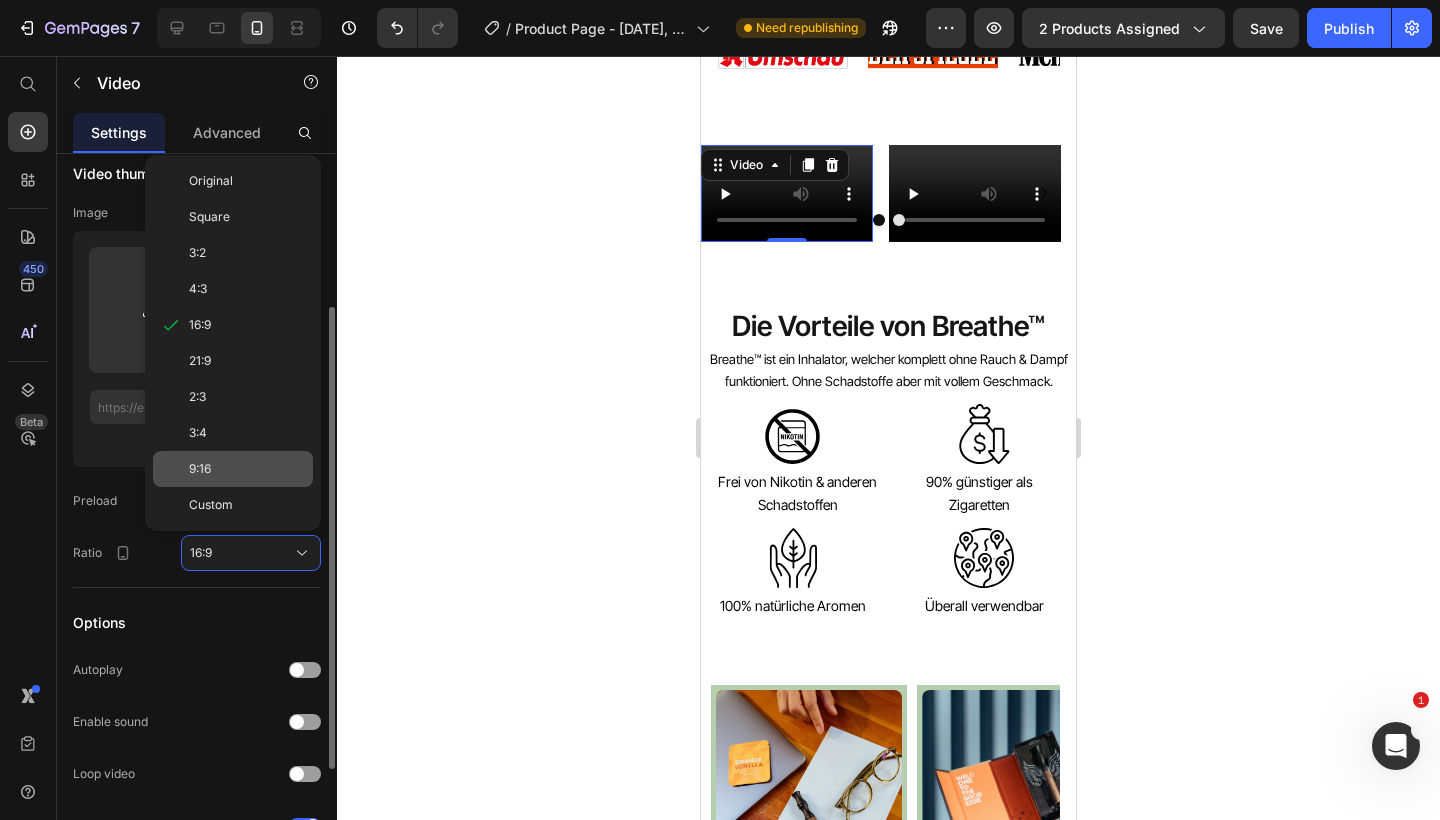 click on "9:16" at bounding box center (247, 469) 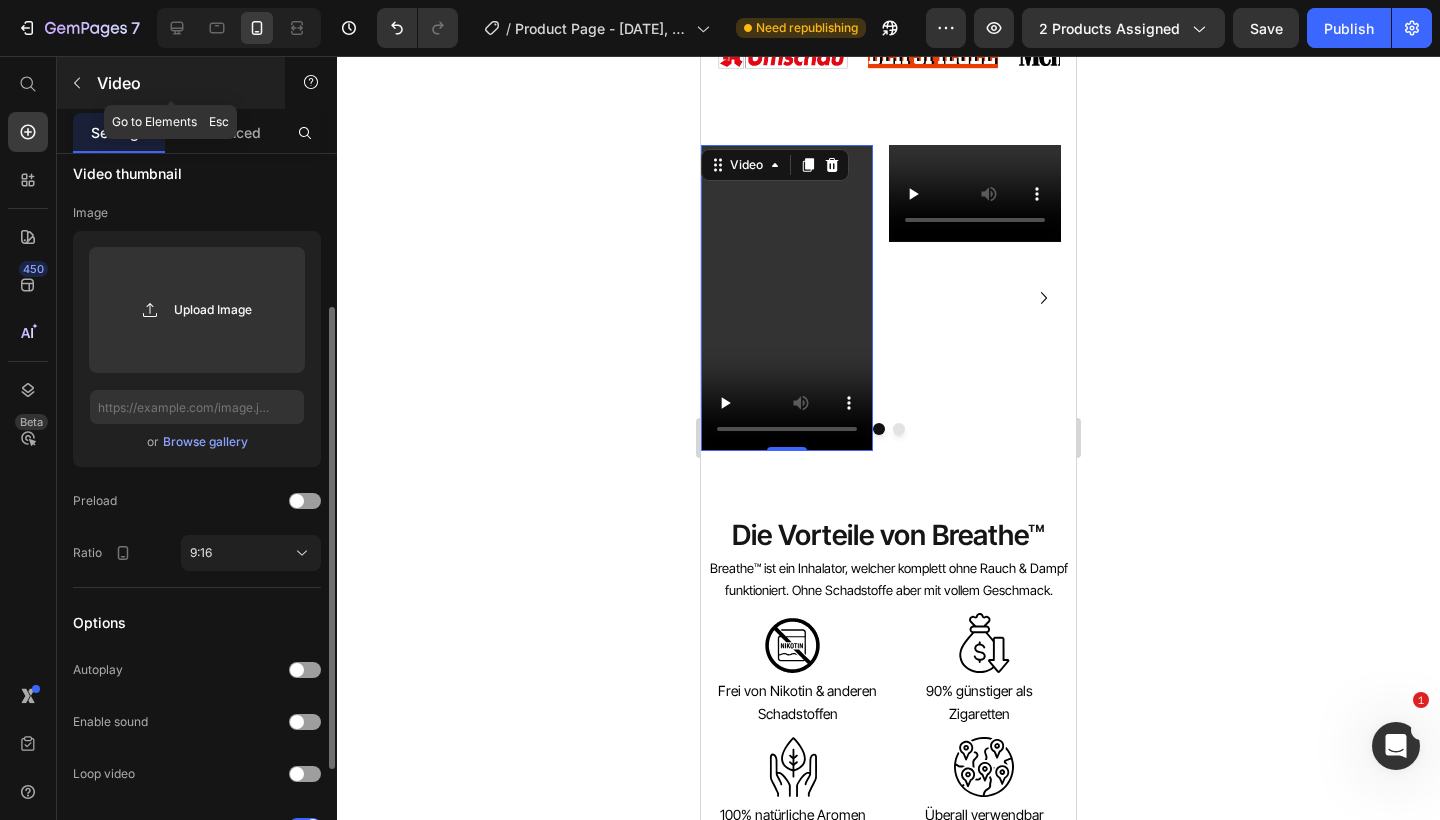 click 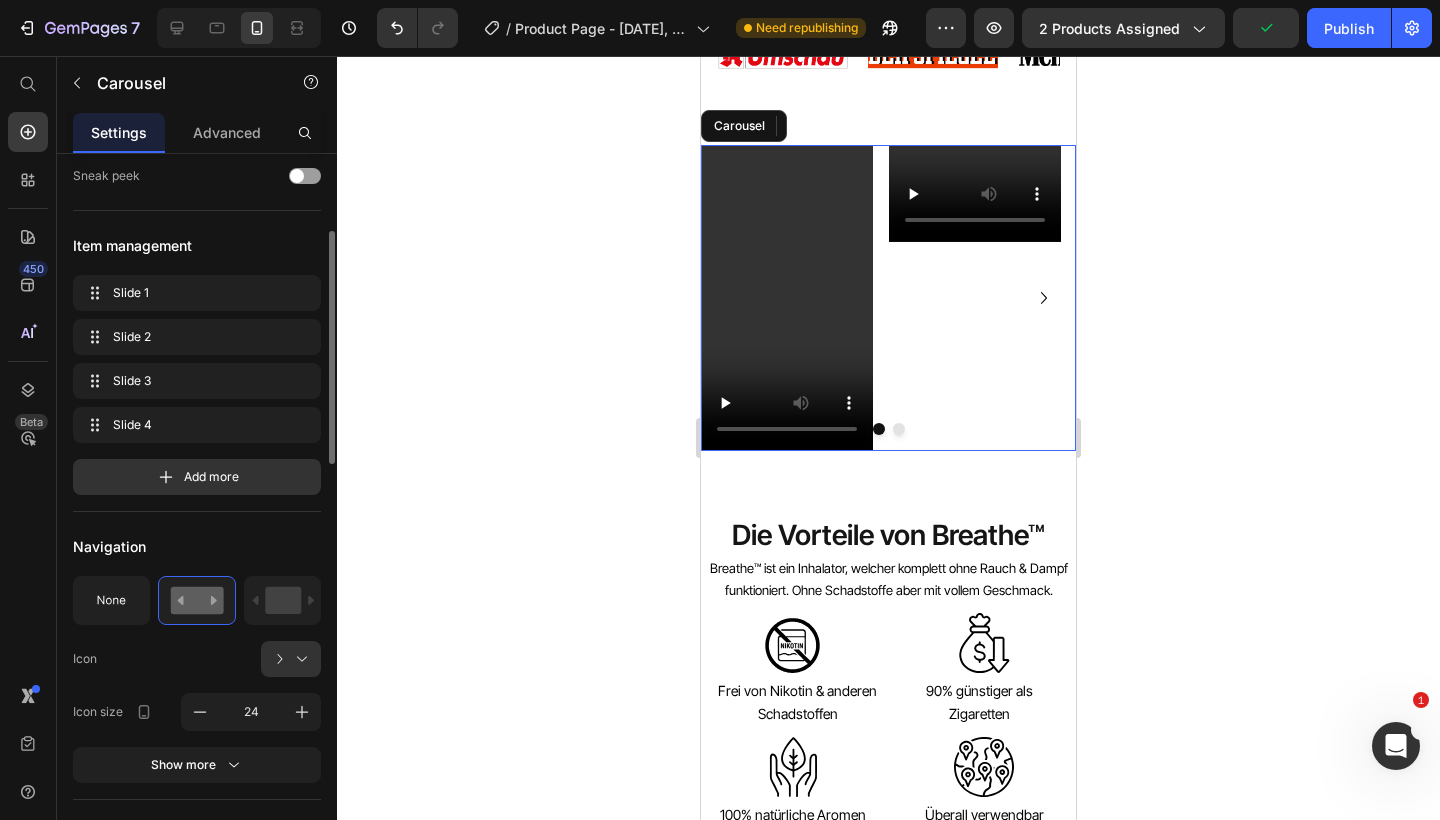 click on "Video Video Video Video" at bounding box center (888, 298) 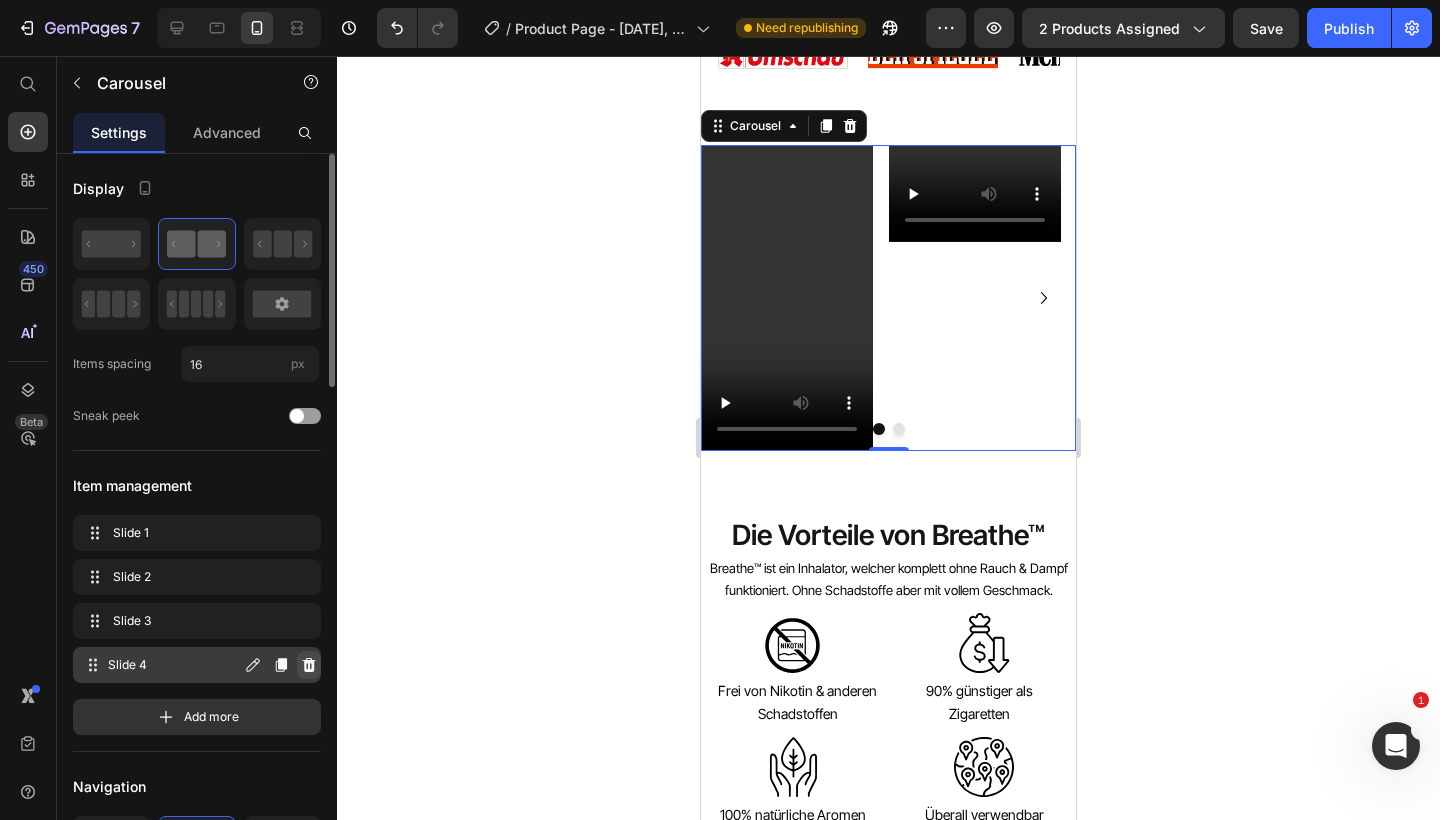 click 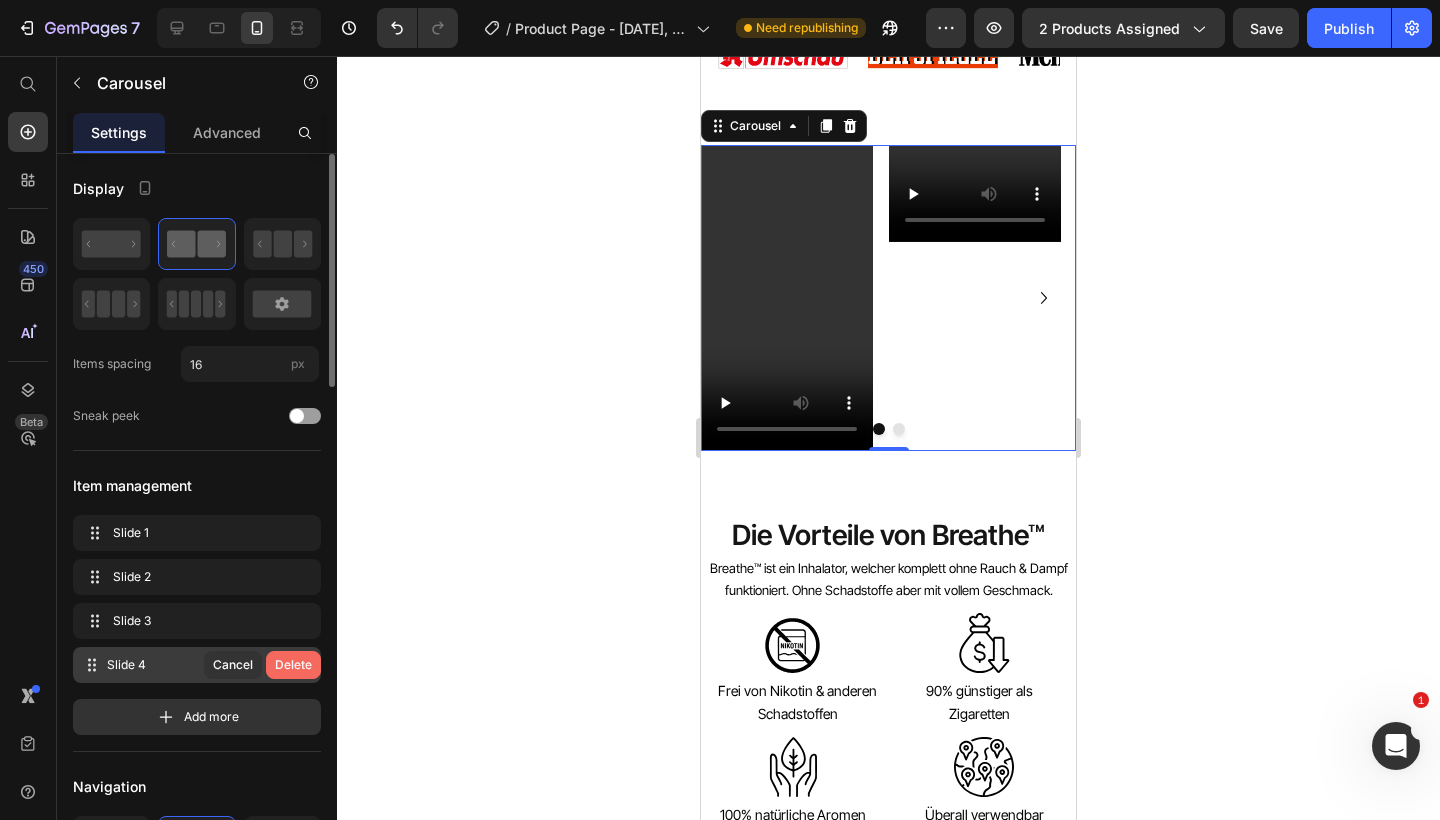 click on "Delete" at bounding box center (293, 665) 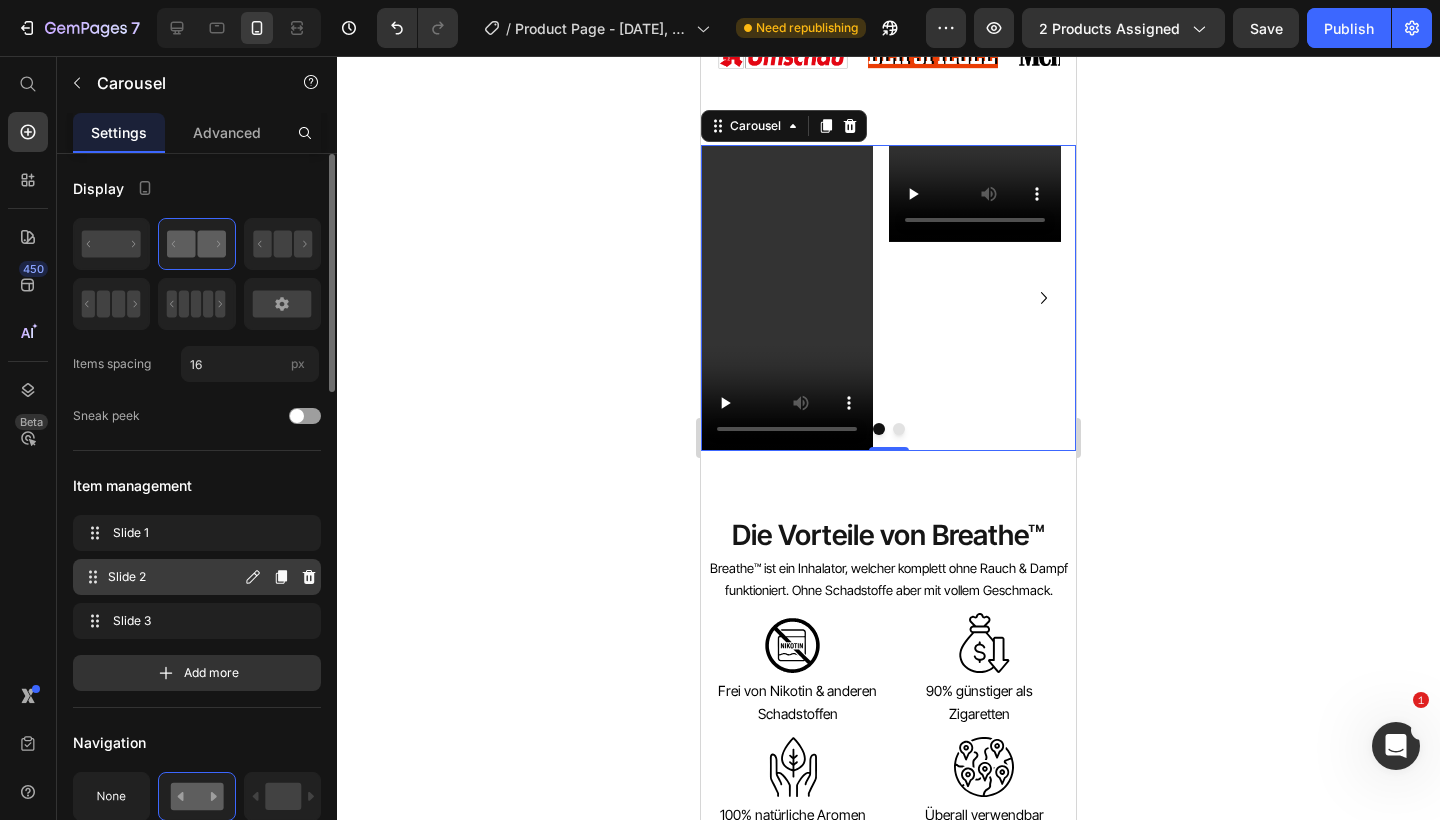 click on "Slide 2" at bounding box center (174, 577) 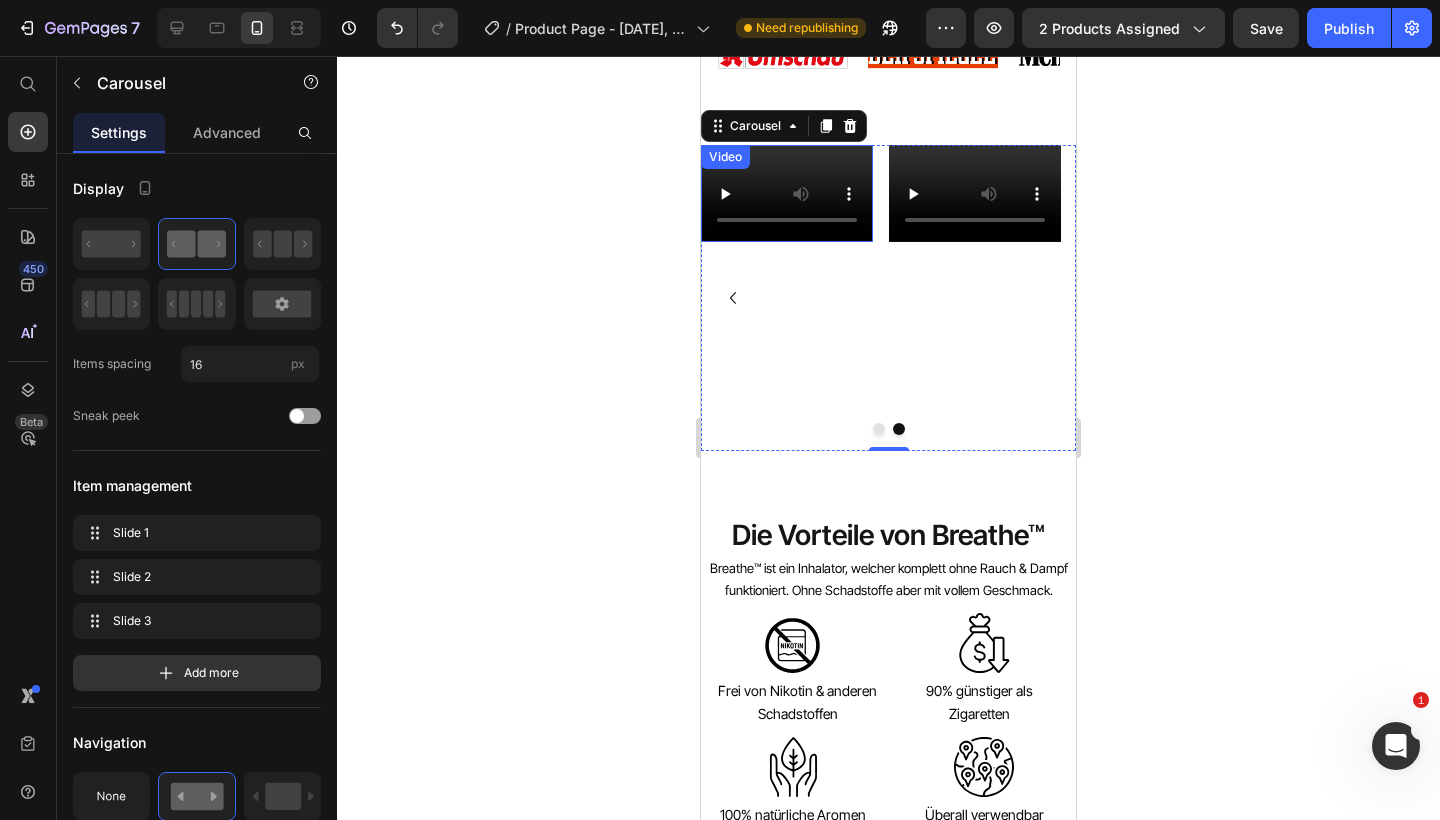 click on "Video" at bounding box center [787, 193] 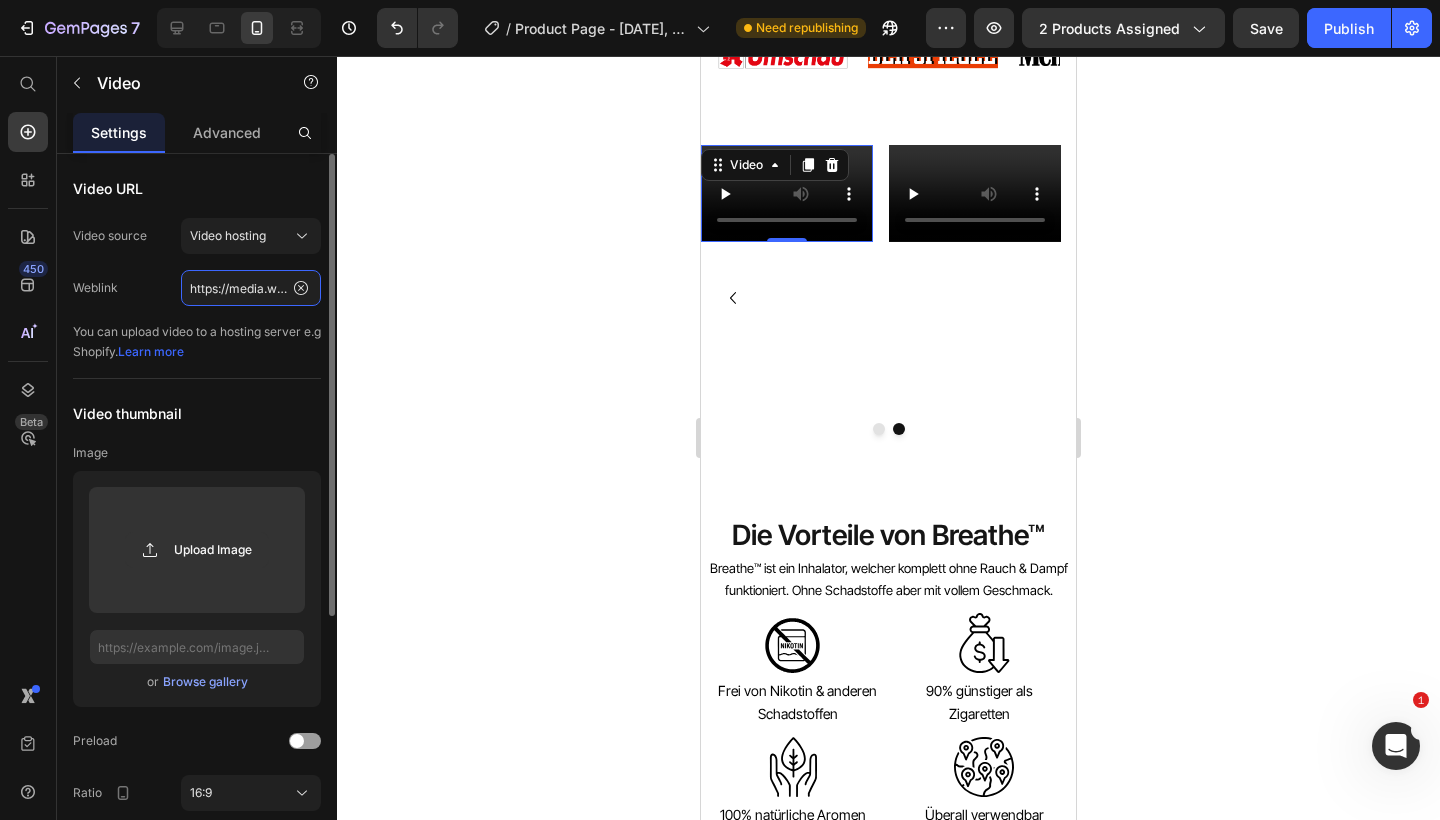click on "https://media.w3.org/2010/05/sintel/trailer.mp4" 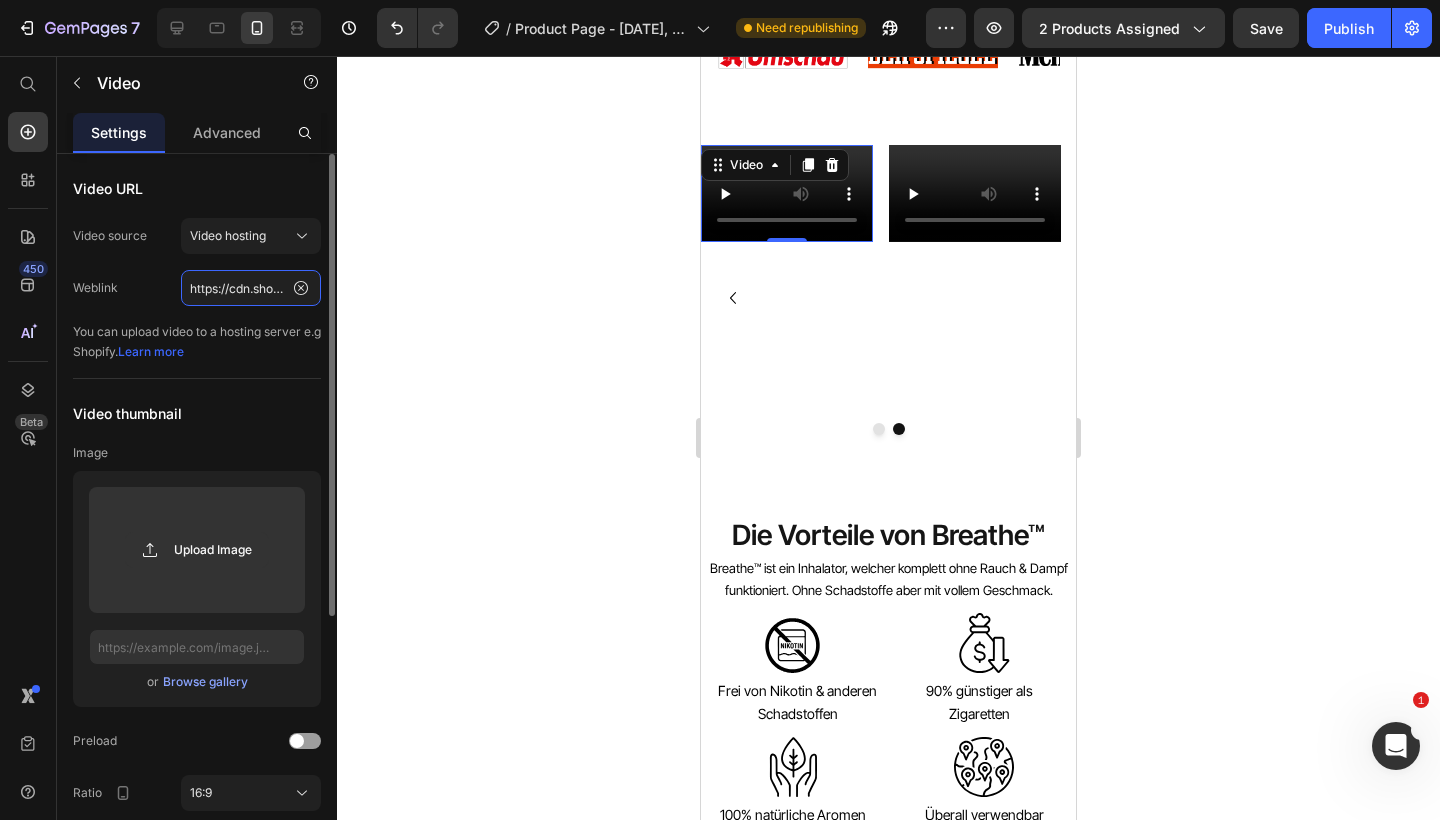 type on "https://cdn.shopify.com/videos/c/o/v/5b1b4126f04c4d33a47138ac5e6ab1c1.mov" 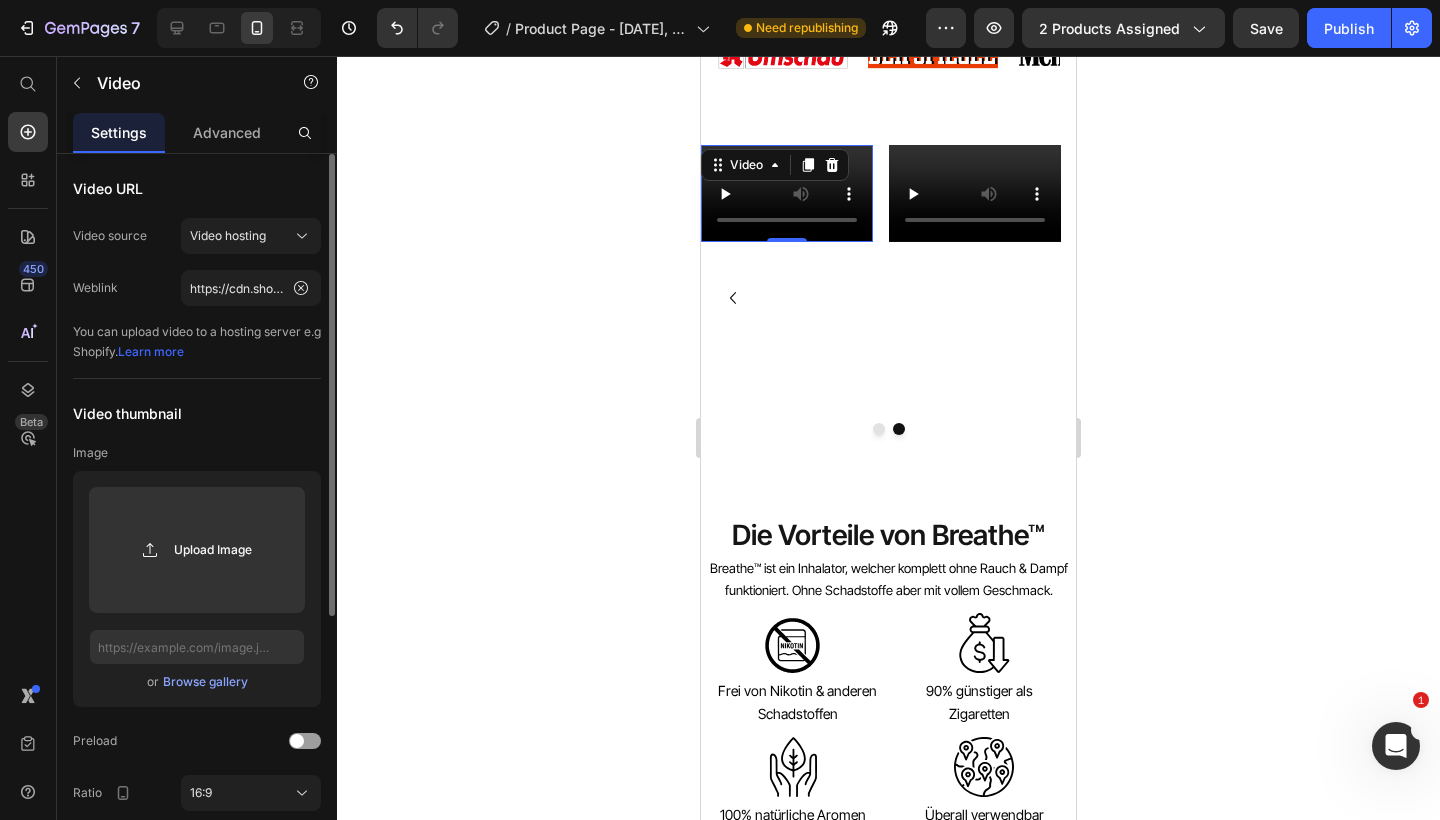 click on "Video URL Video source Video hosting Weblink https://cdn.shopify.com/videos/c/o/v/5b1b4126f04c4d33a47138ac5e6ab1c1.mov You can upload video to a hosting server e.g Shopify.   Learn more" 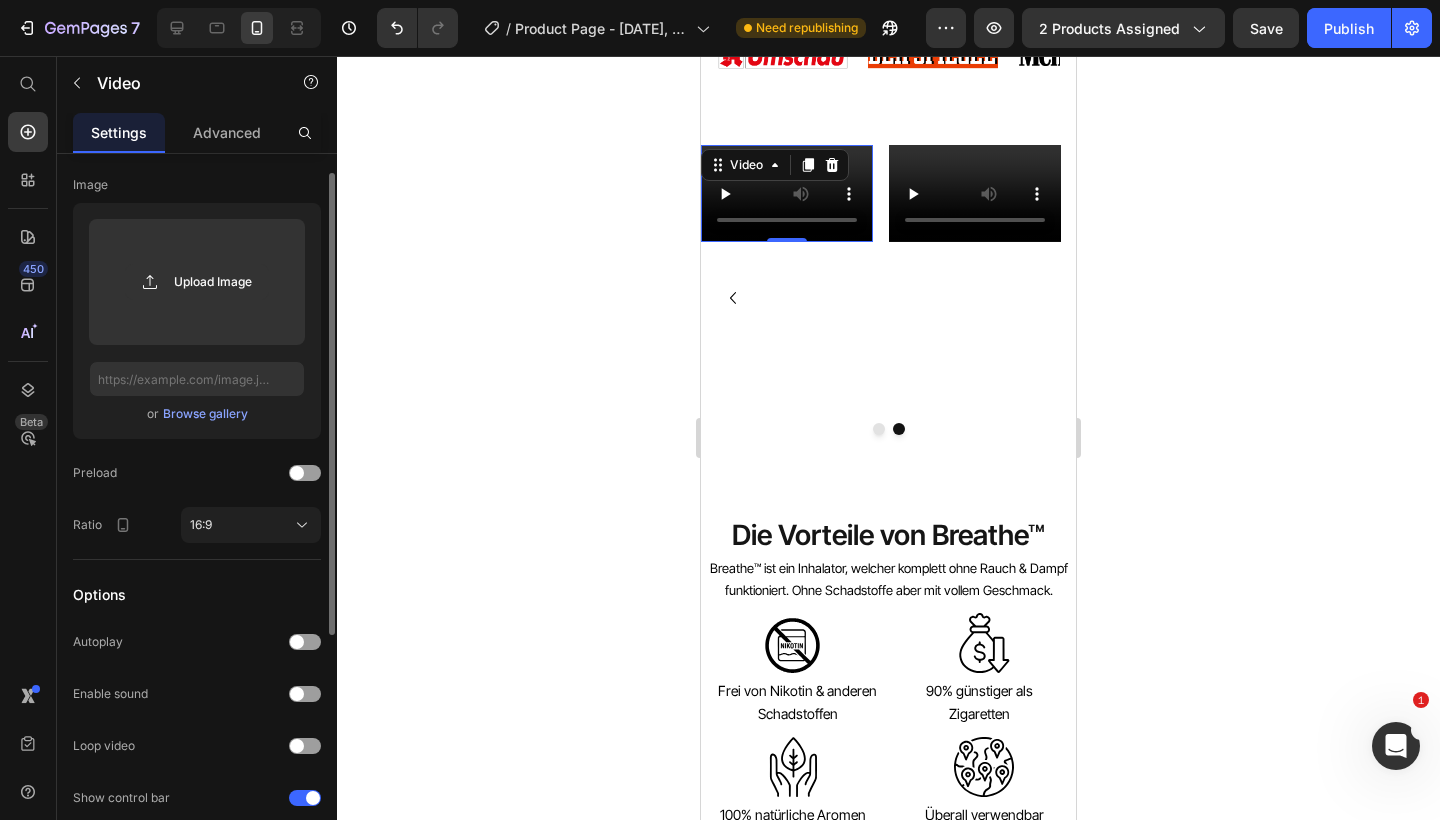 scroll, scrollTop: 407, scrollLeft: 0, axis: vertical 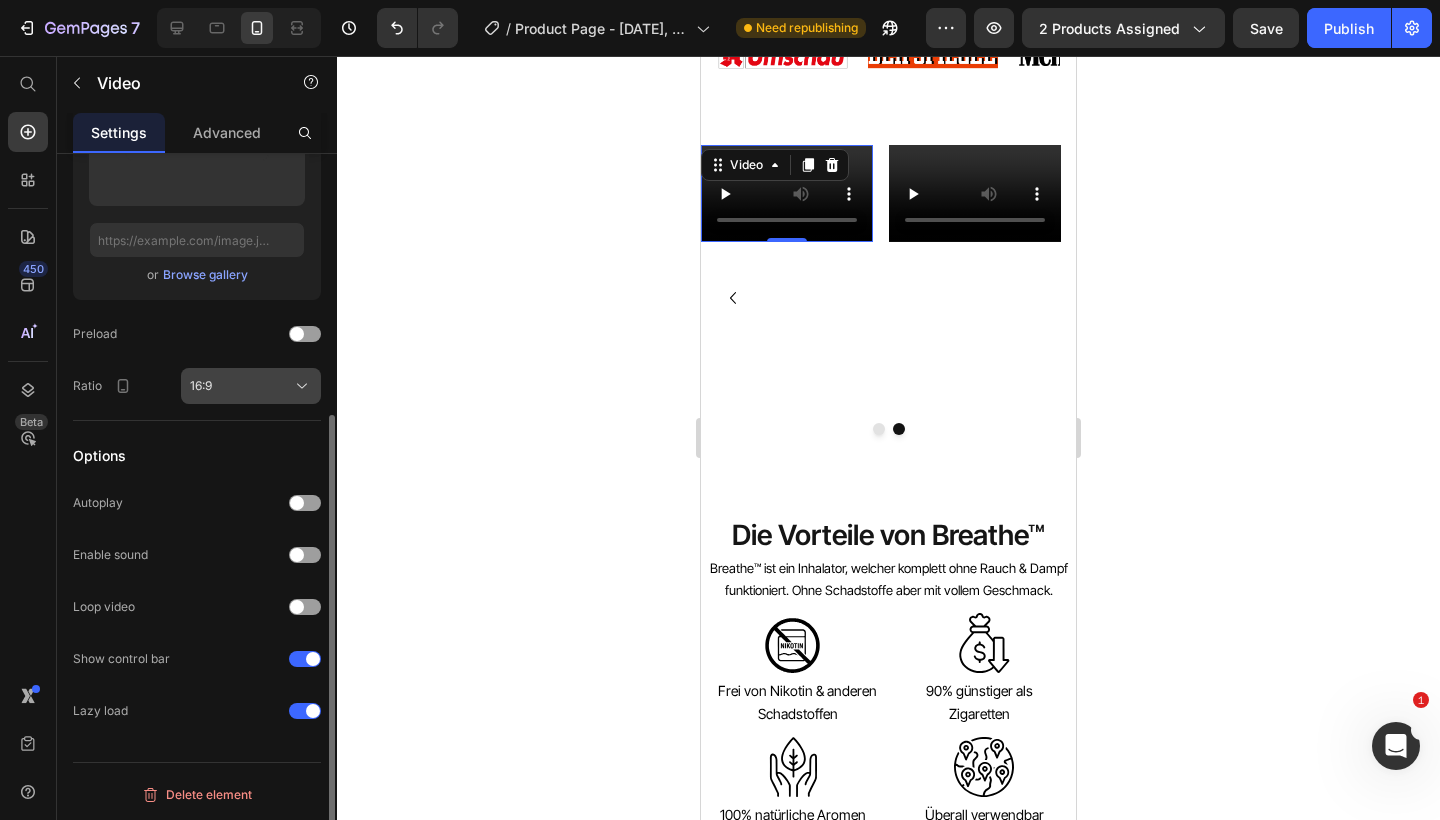 click on "16:9" 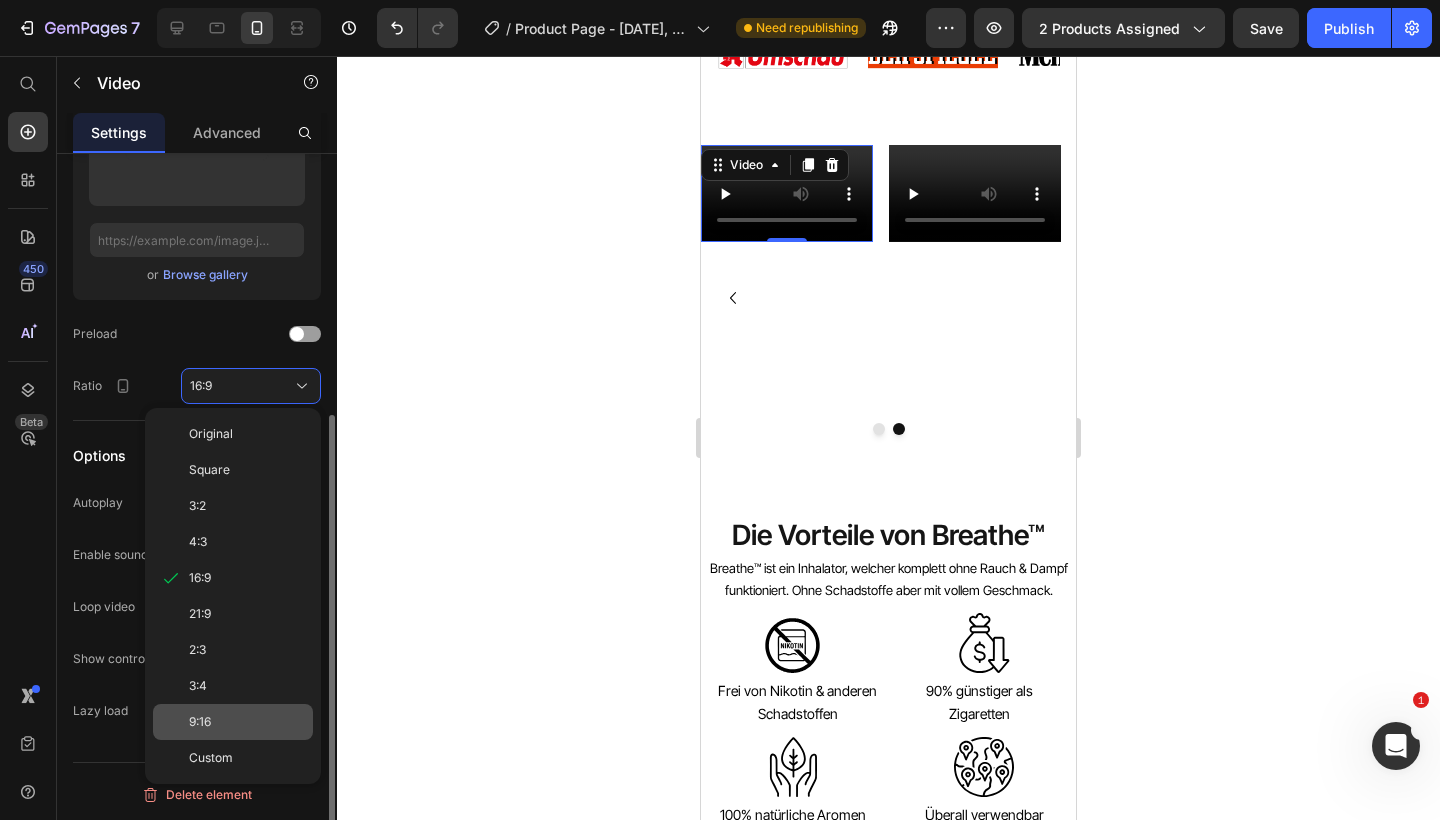 click on "9:16" at bounding box center (247, 722) 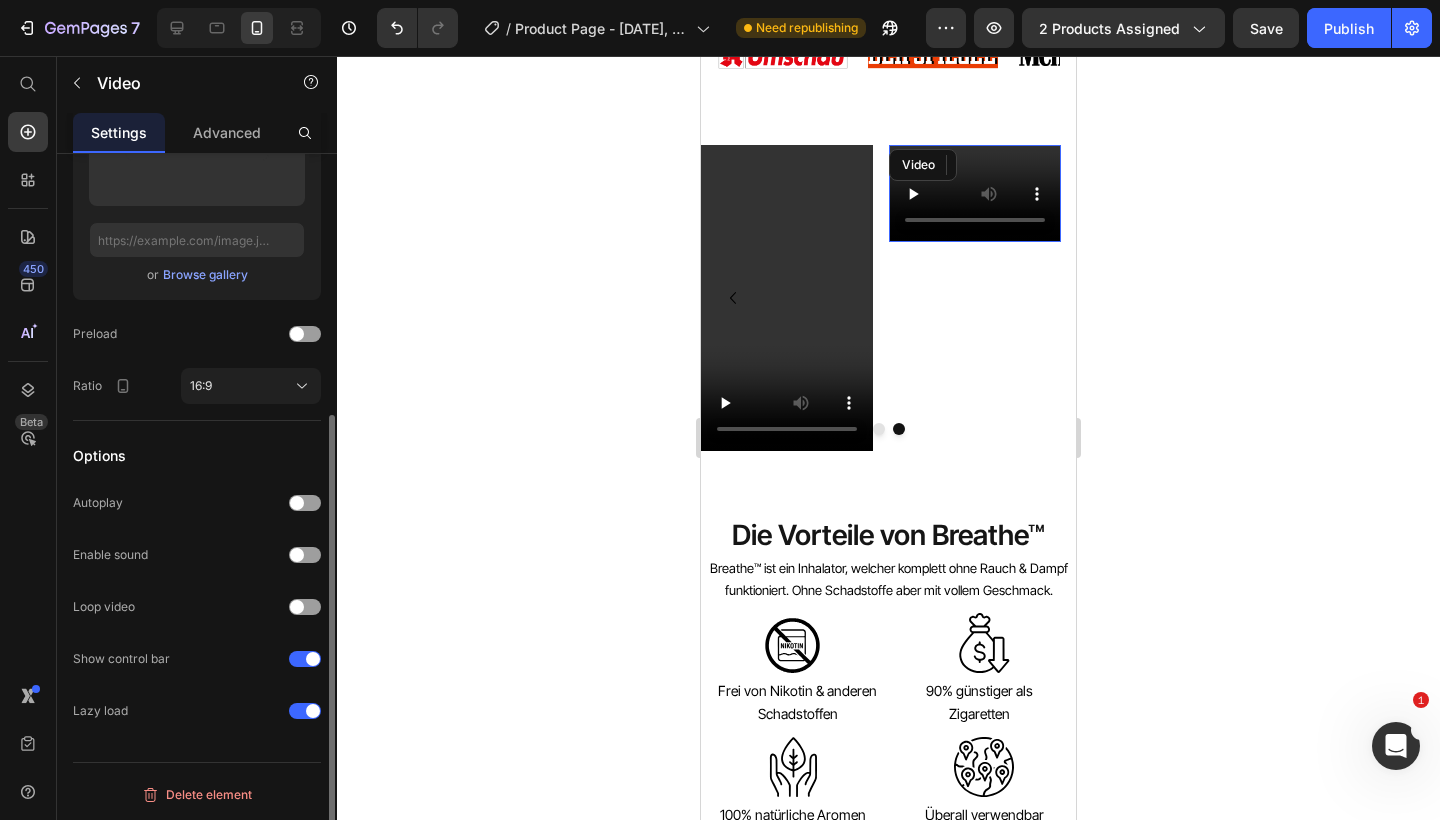 click at bounding box center [975, 193] 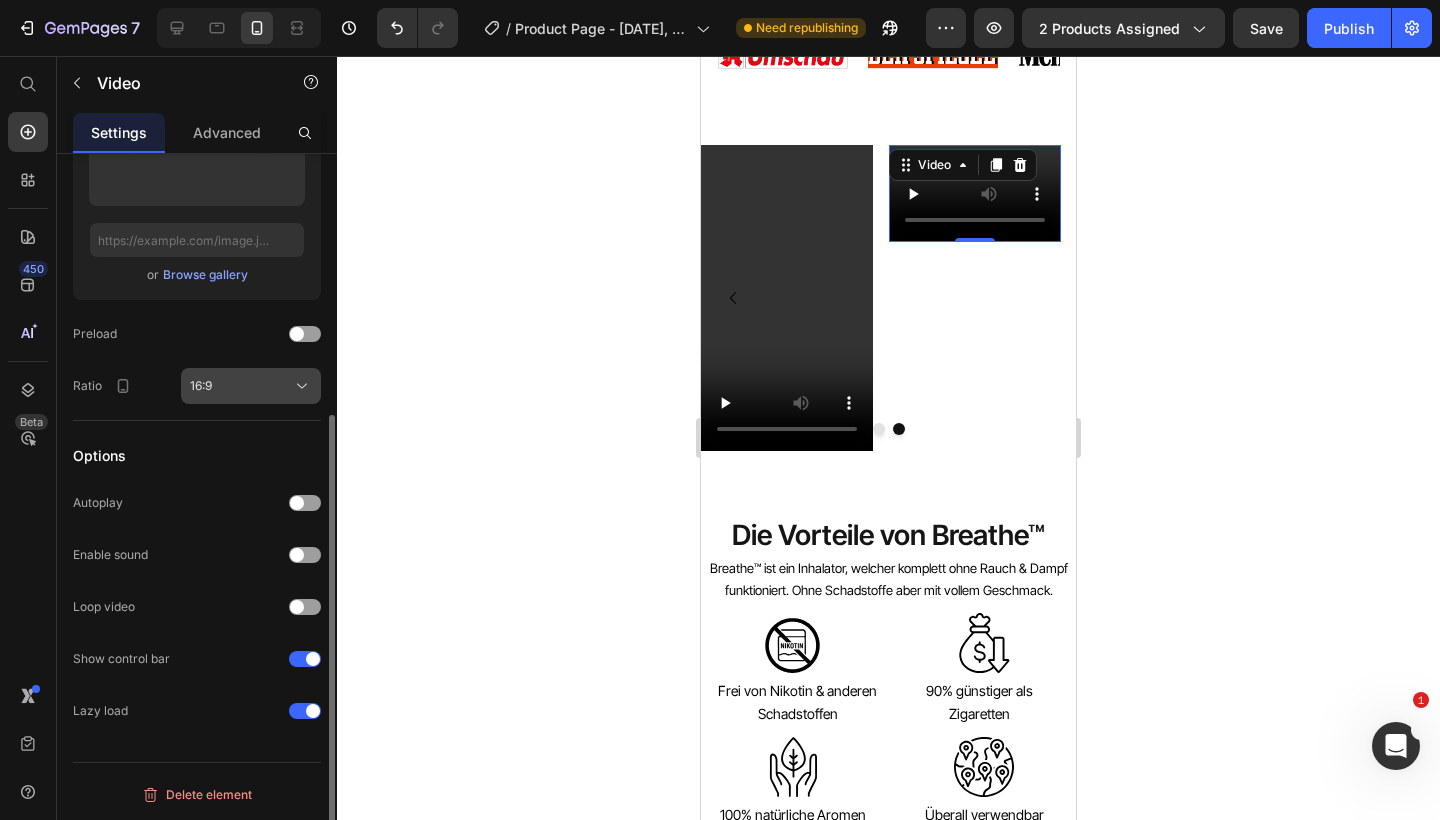 click on "16:9" 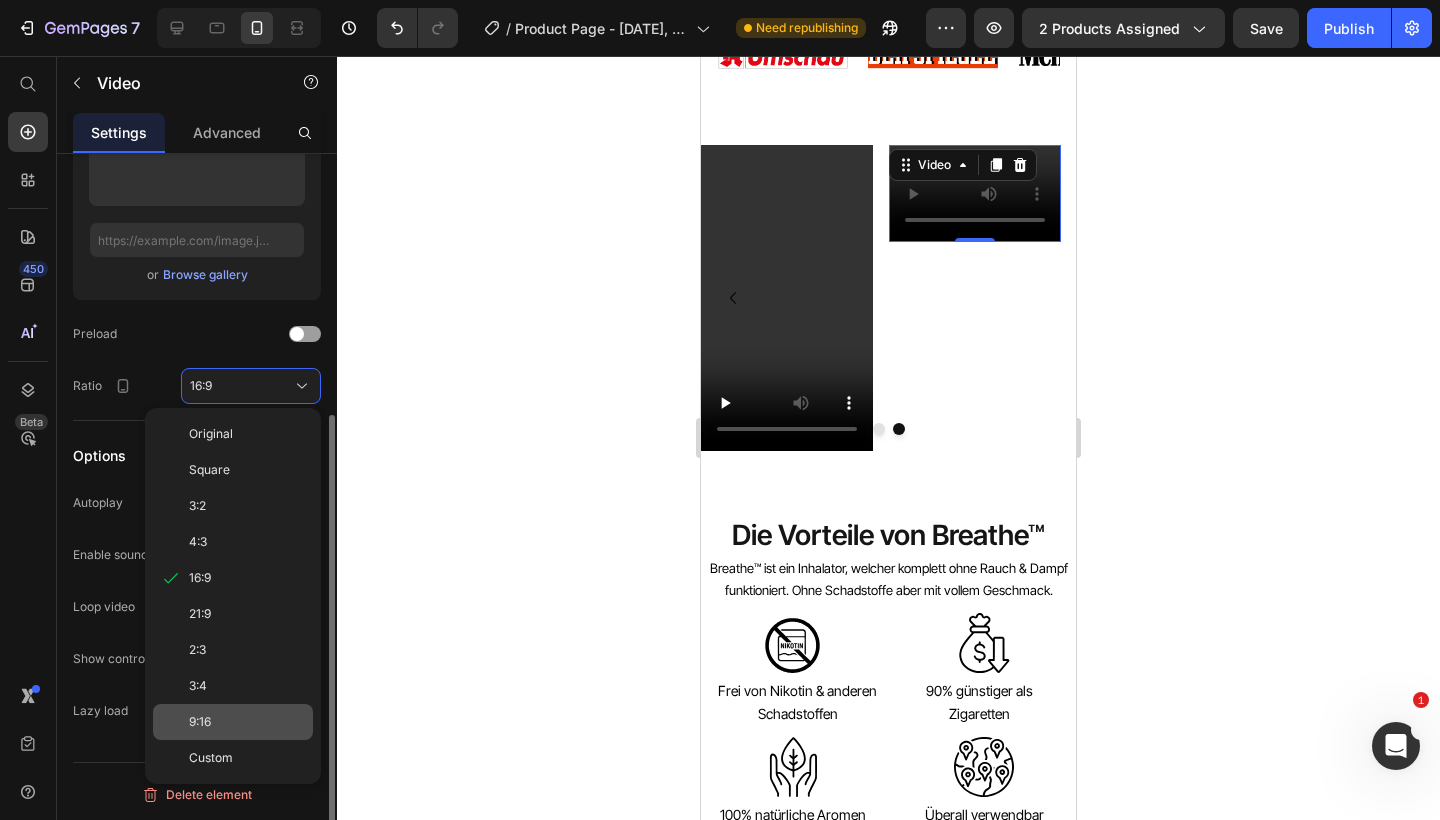 click on "9:16" at bounding box center [247, 722] 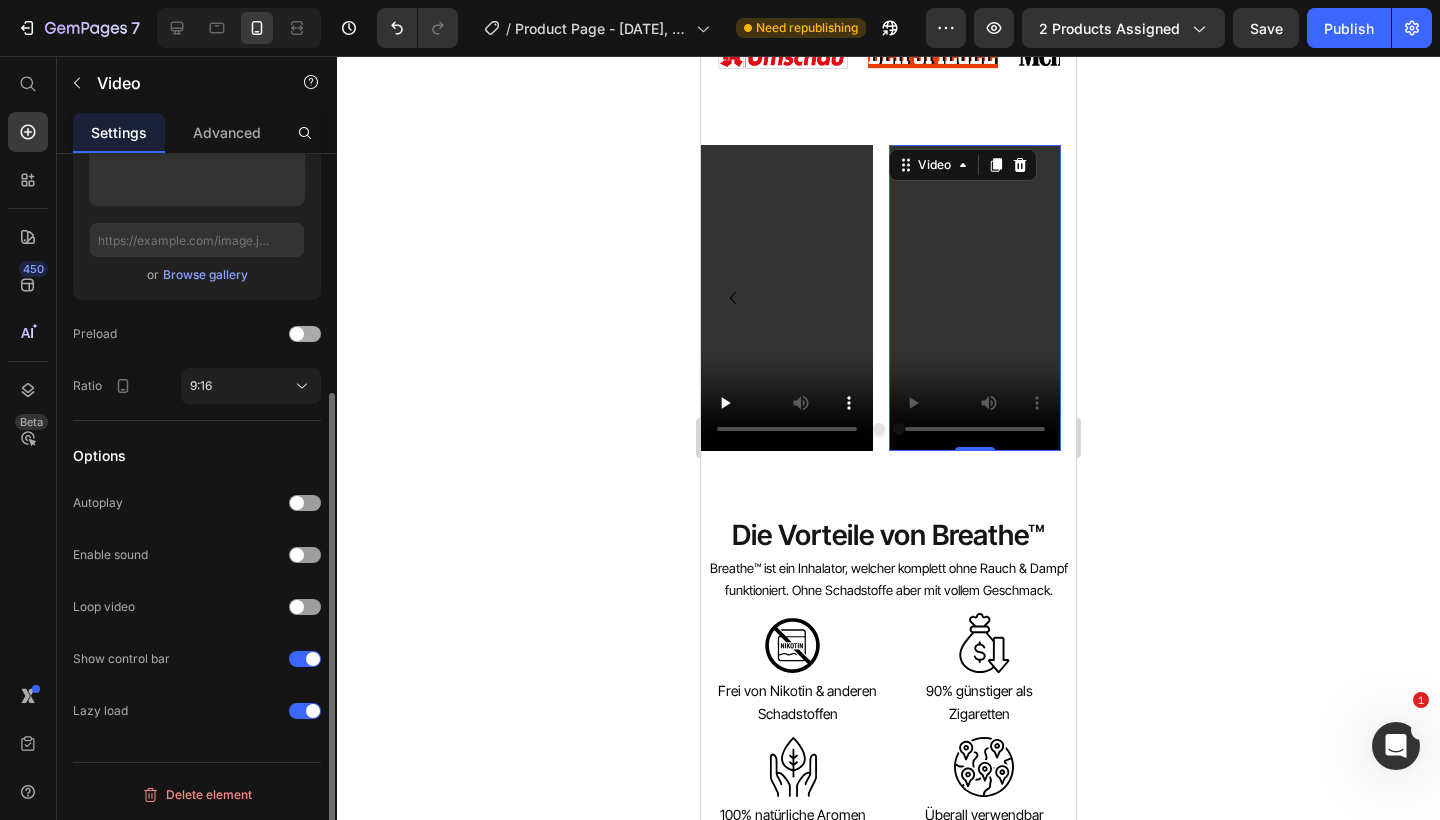 scroll, scrollTop: 0, scrollLeft: 0, axis: both 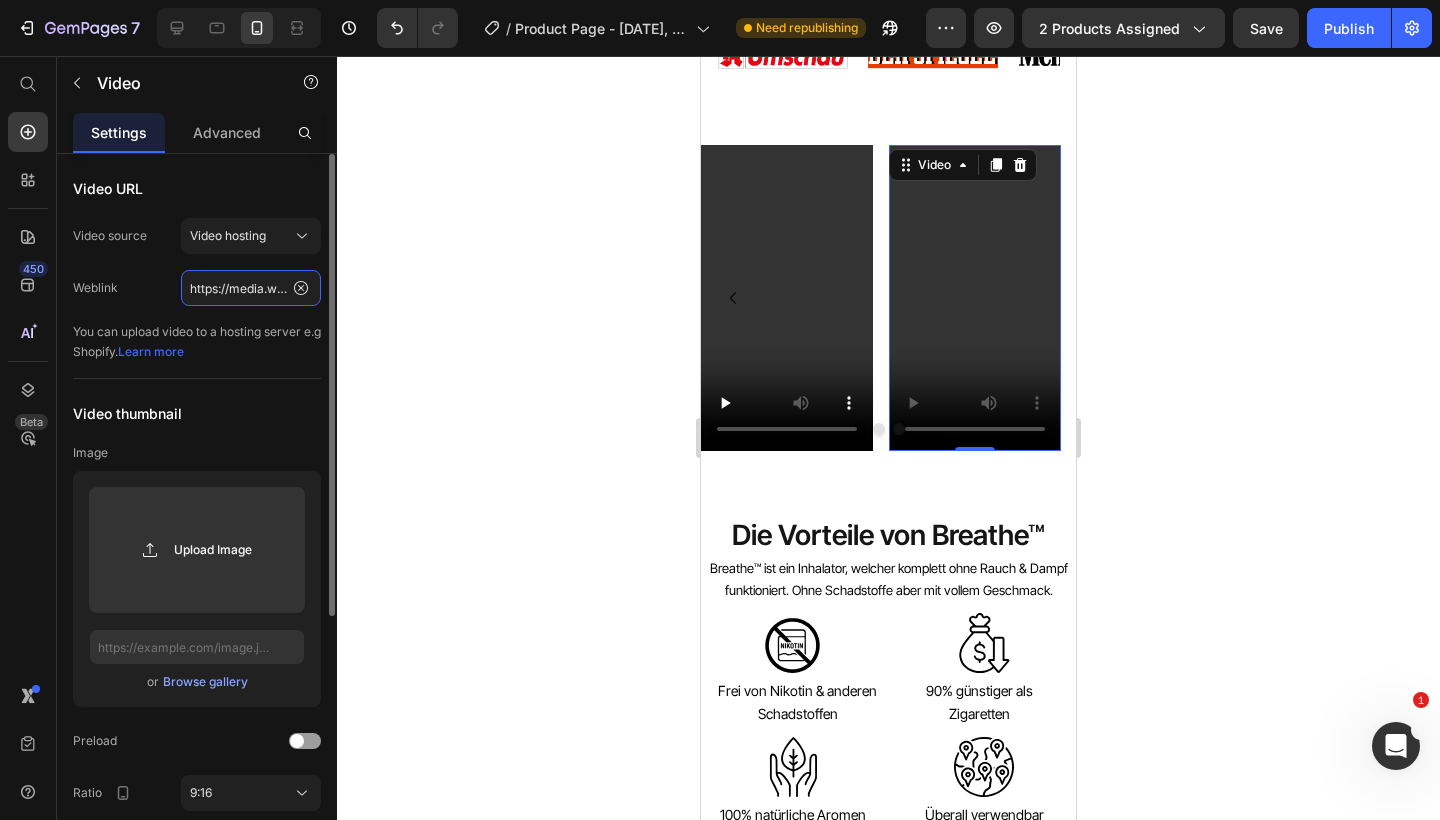 click on "https://media.w3.org/2010/05/sintel/trailer.mp4" 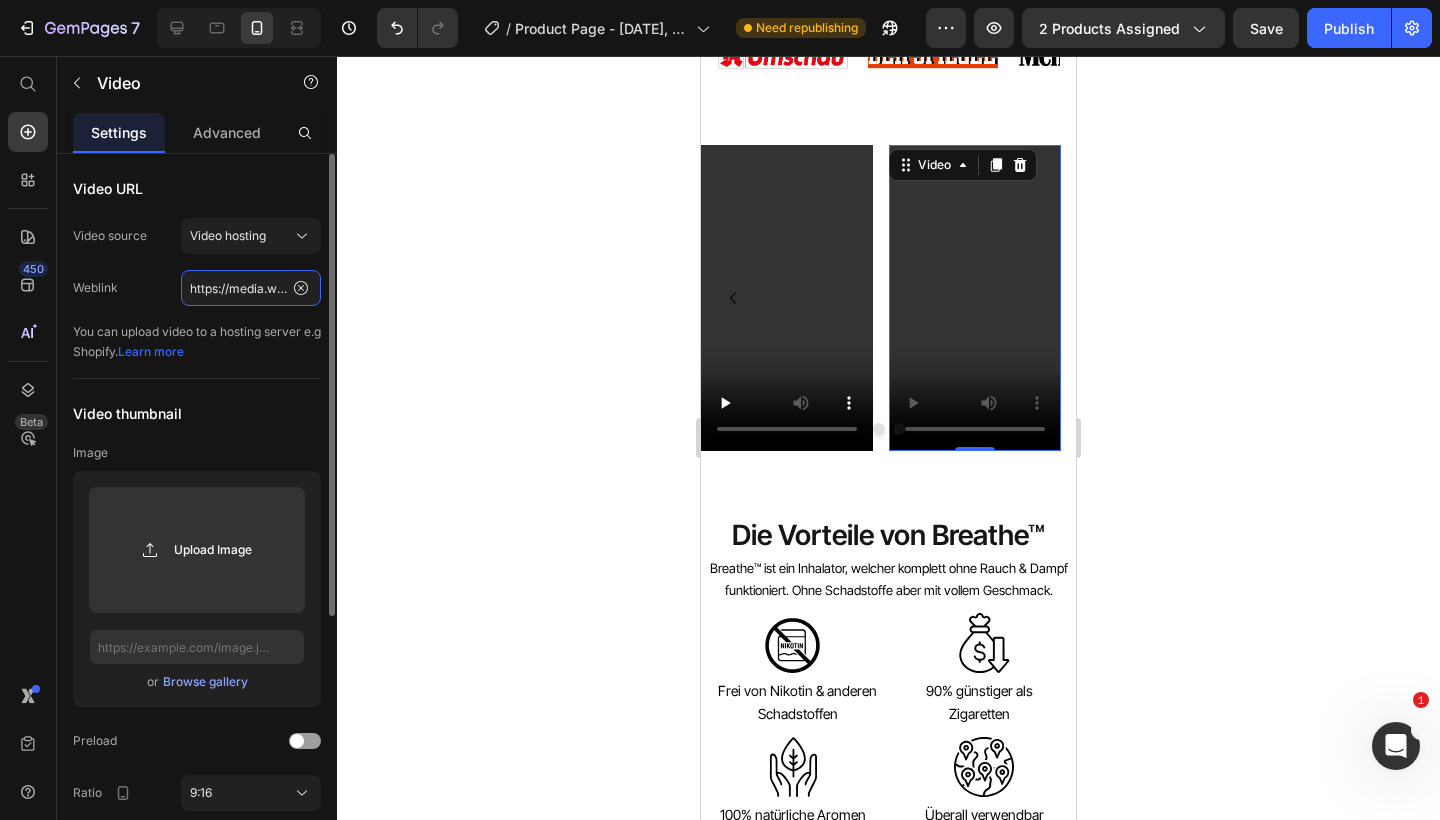 paste on "cdn.shopify.com/videos/c/o/v/3246e6b010054cc386869ae0020746f2.mov" 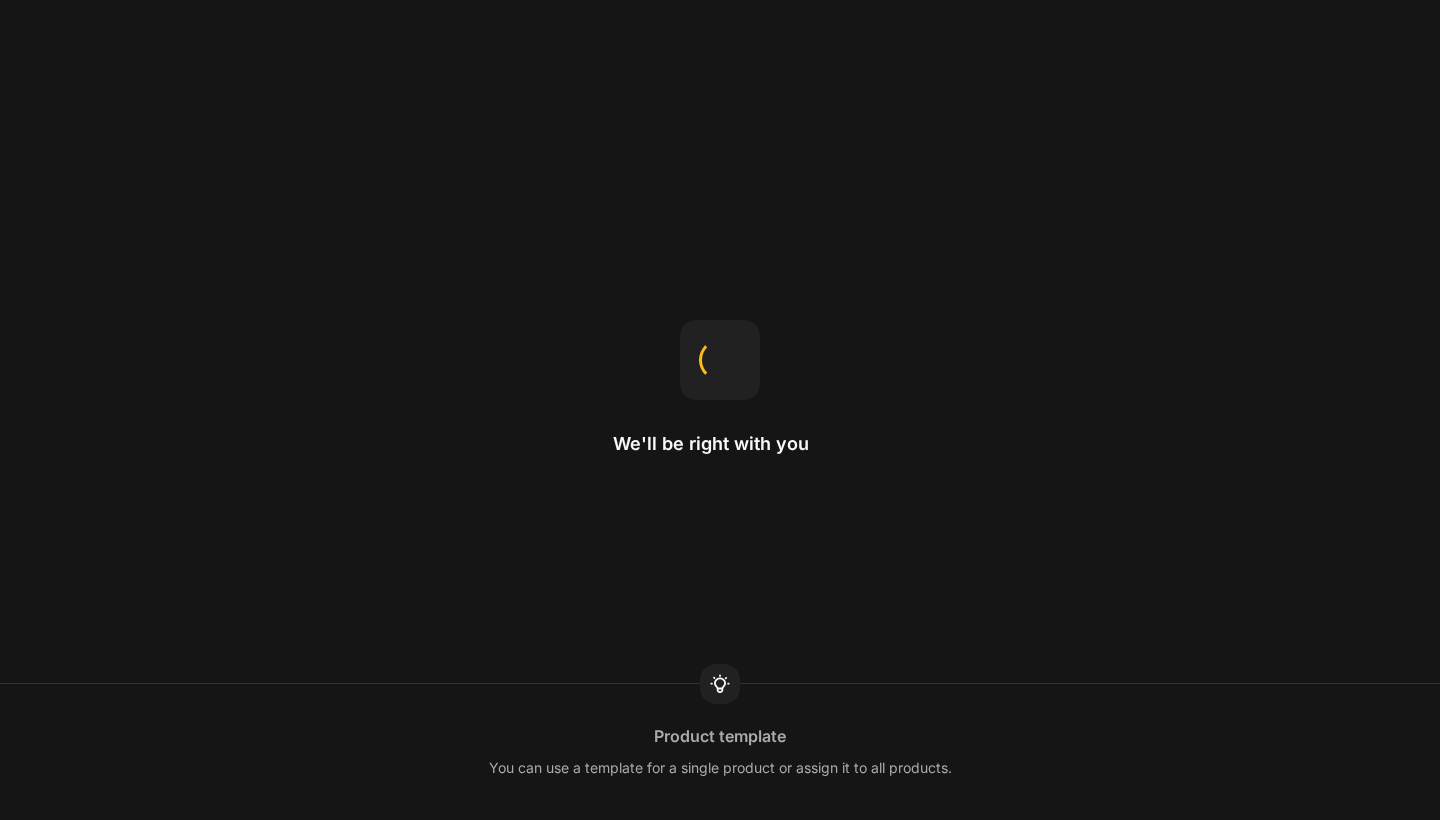 scroll, scrollTop: 0, scrollLeft: 0, axis: both 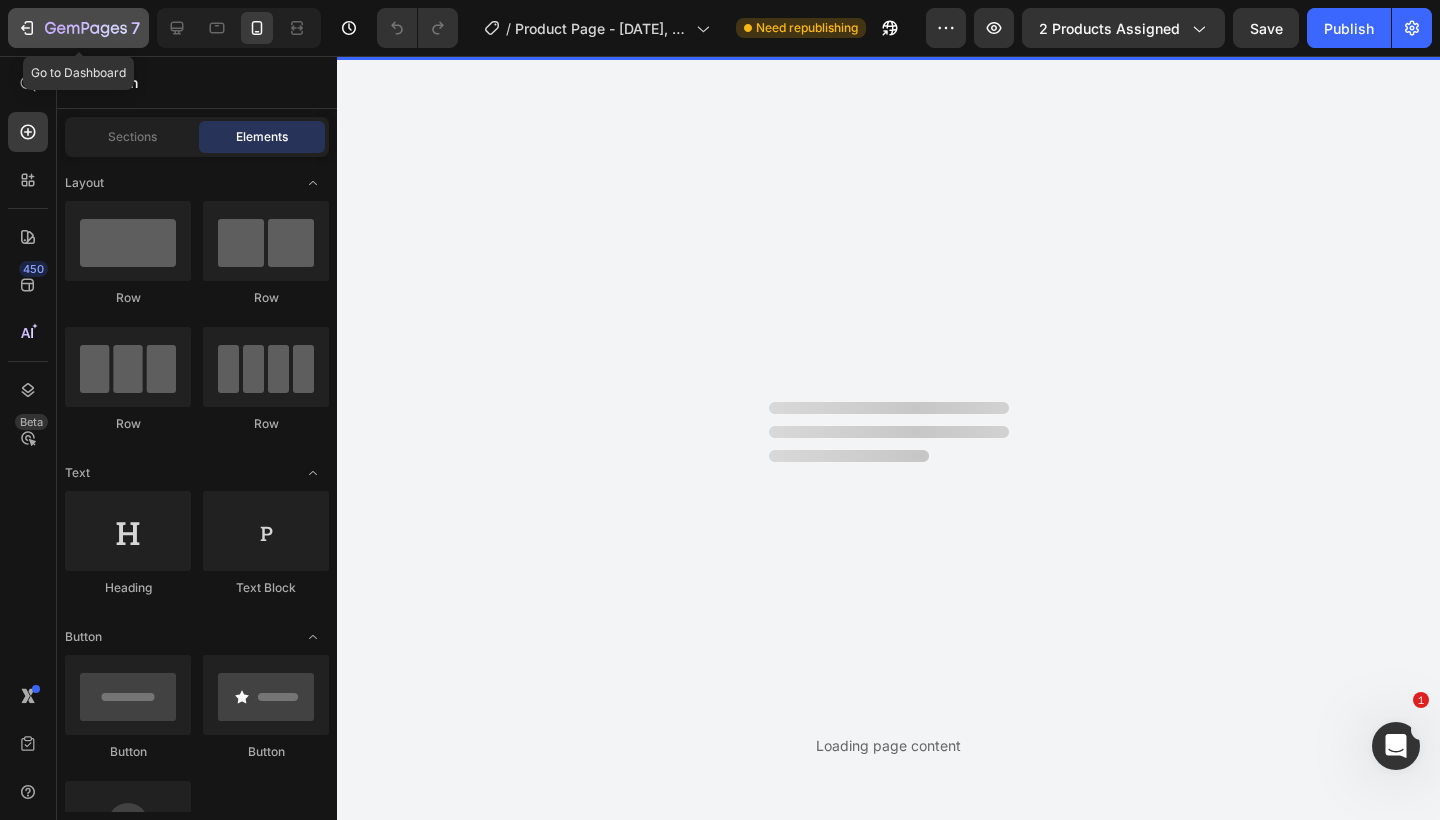 click 